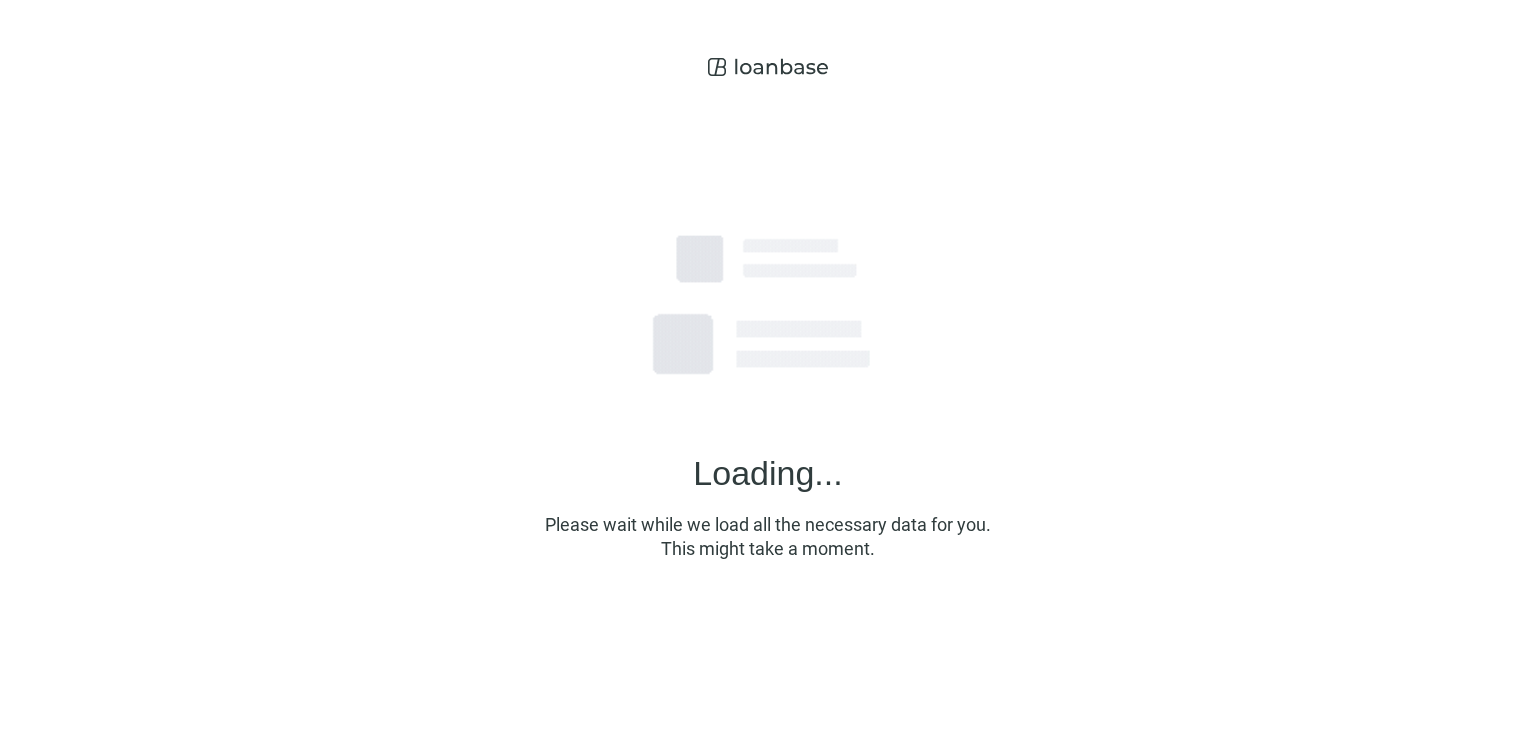 scroll, scrollTop: 0, scrollLeft: 0, axis: both 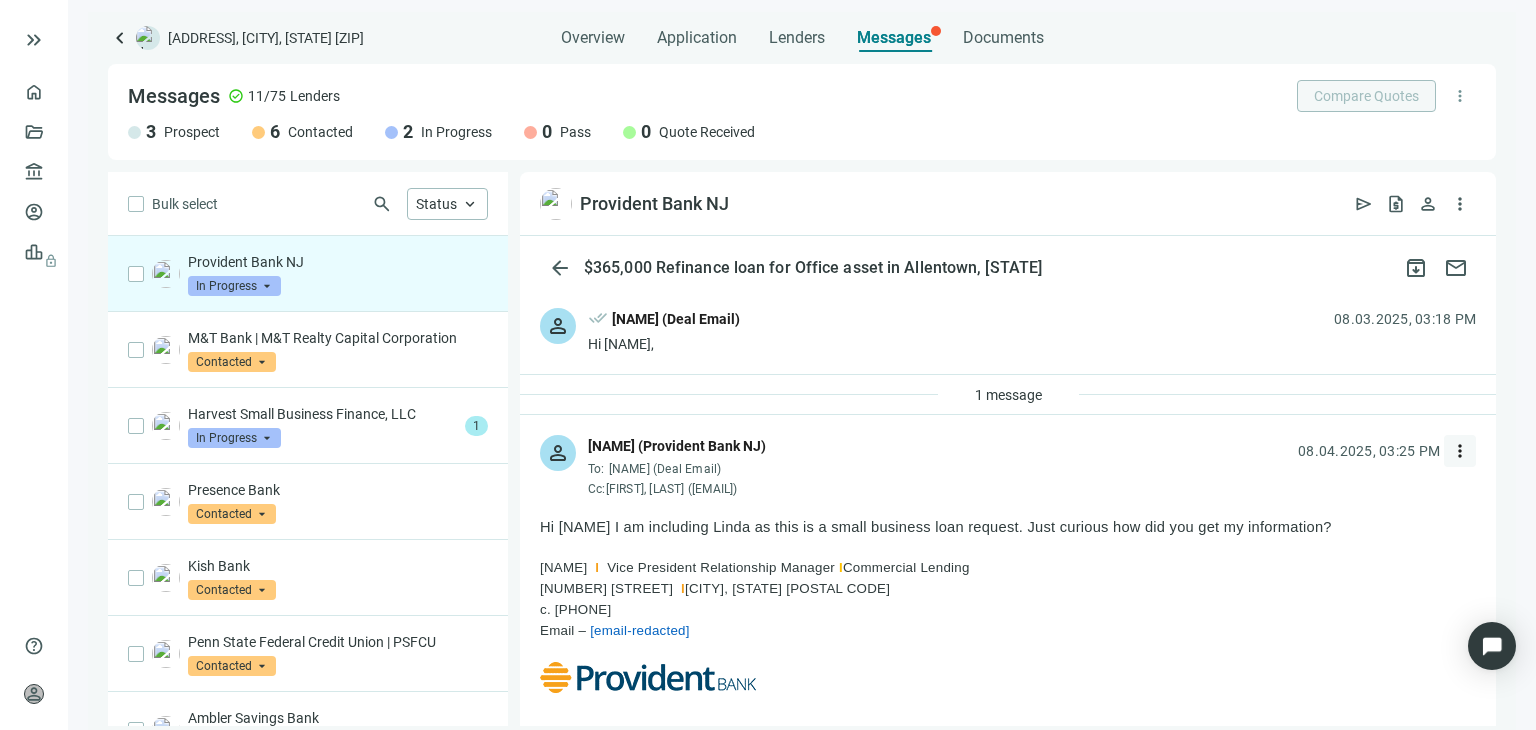 click on "more_vert" at bounding box center [1460, 451] 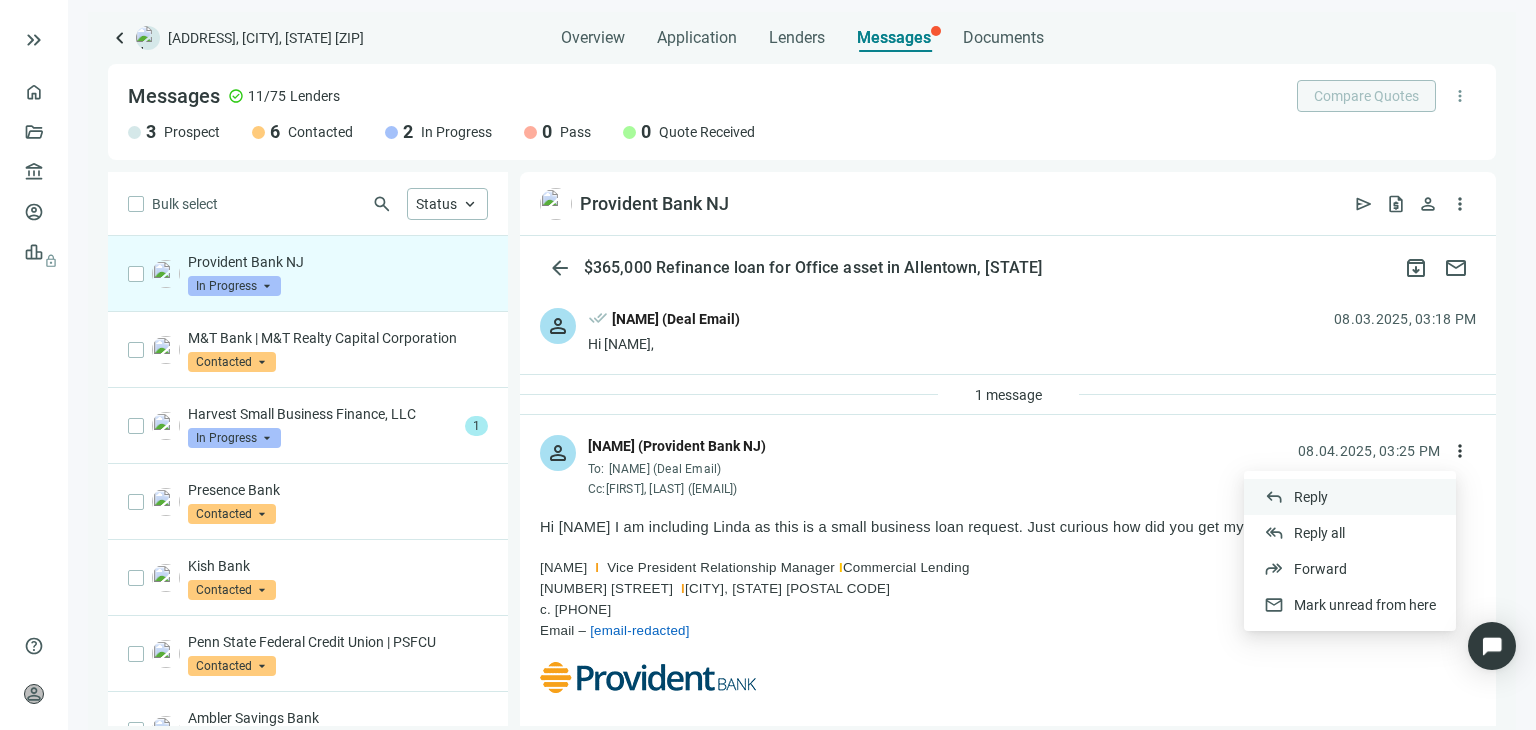 click on "Reply" at bounding box center [1311, 497] 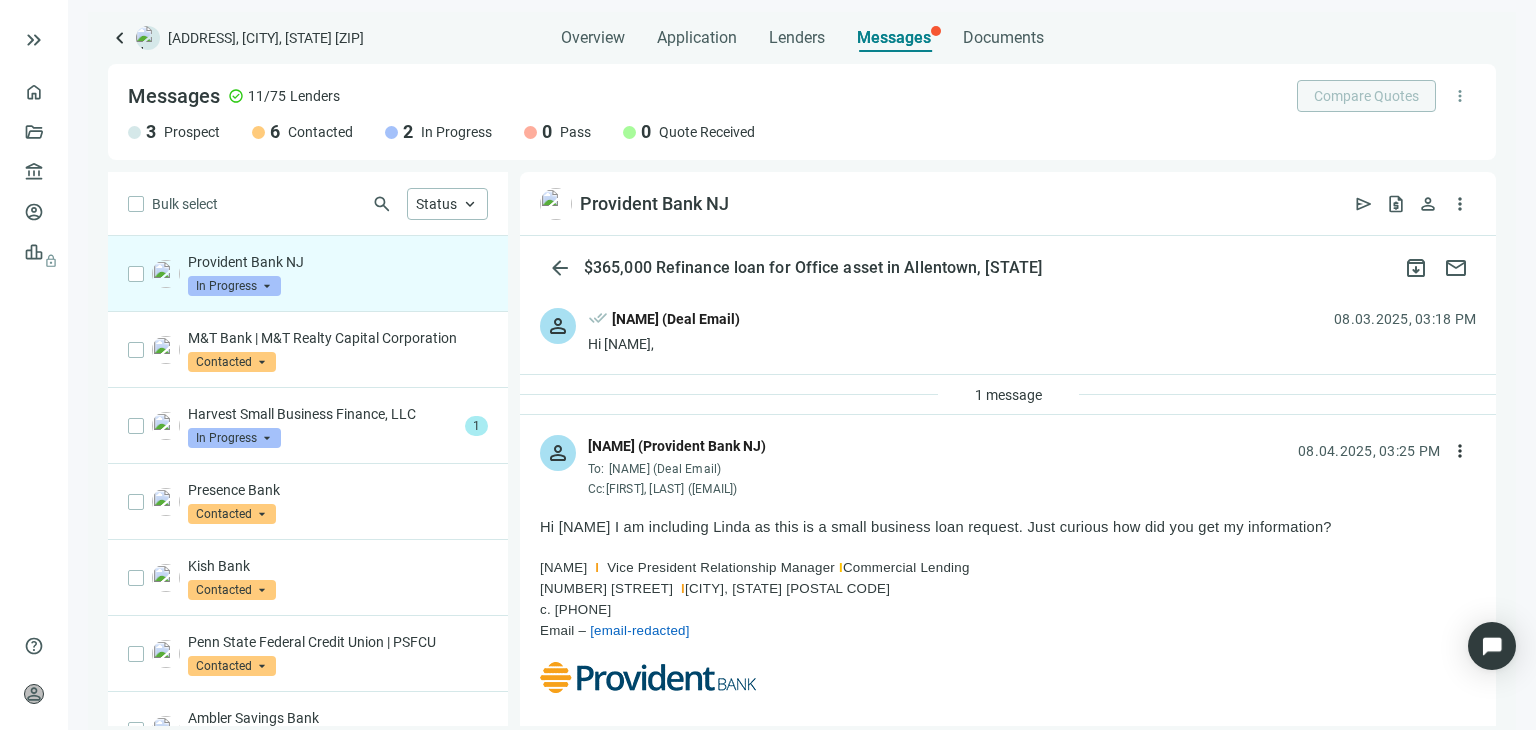 scroll, scrollTop: 0, scrollLeft: 0, axis: both 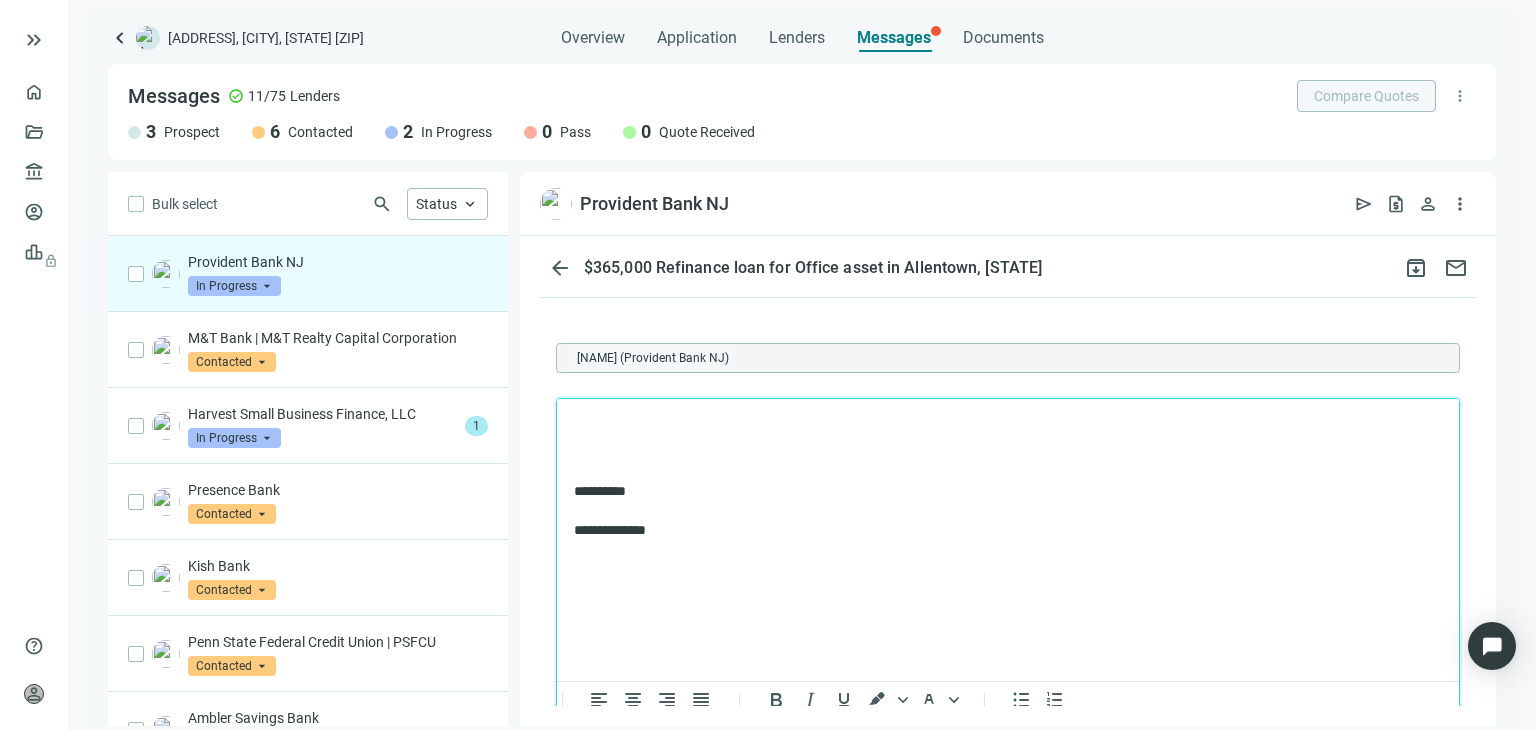 type 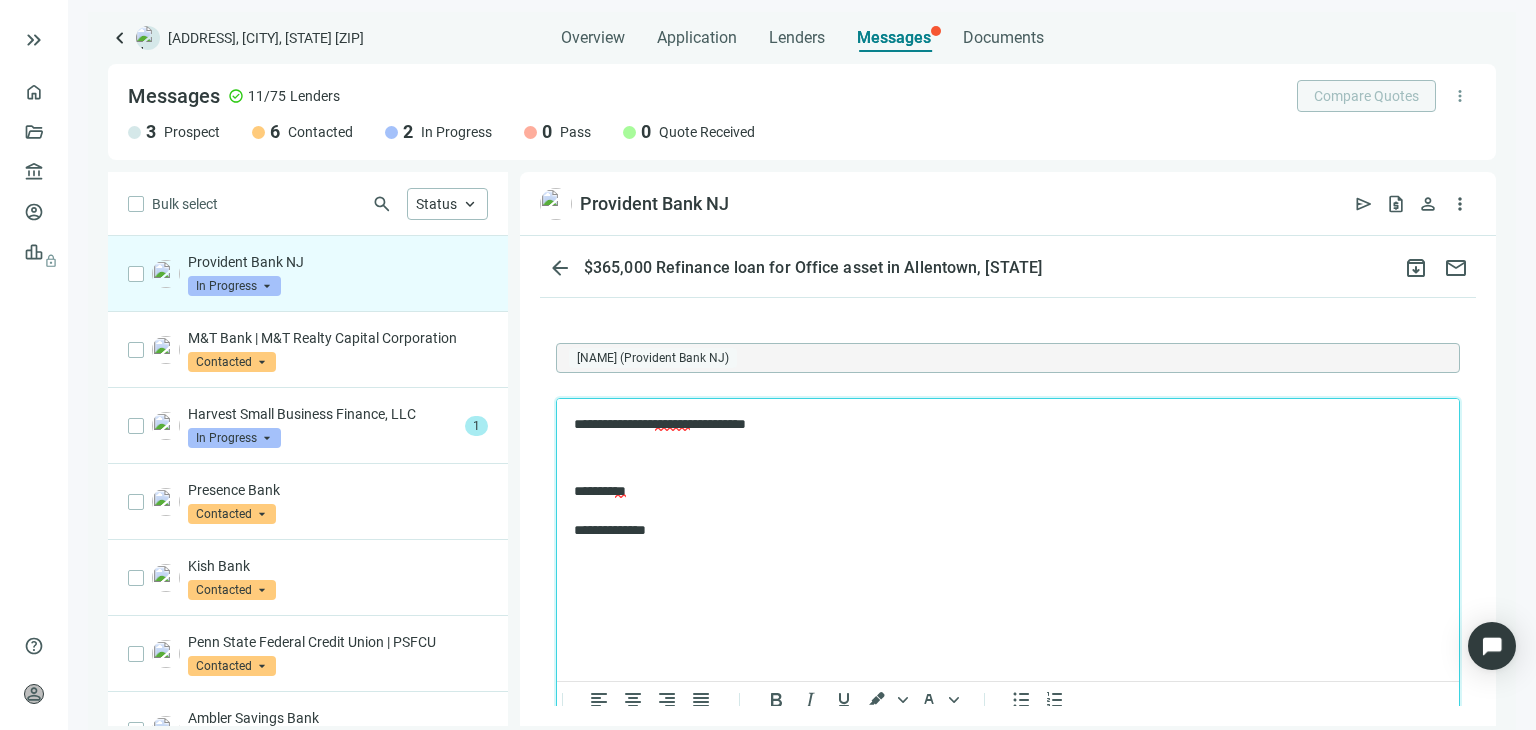 click on "*******" at bounding box center (672, 424) 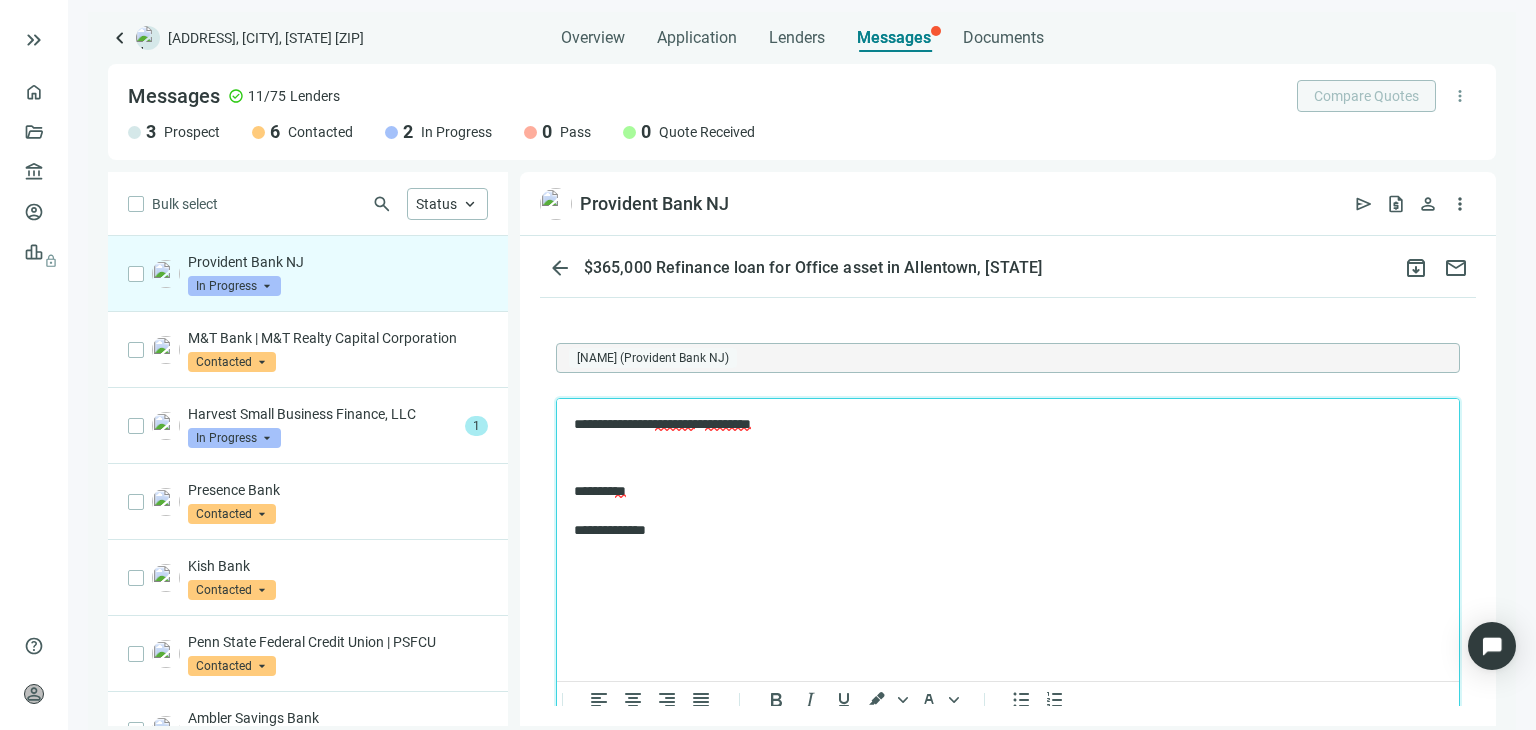 click on "**********" at bounding box center (998, 425) 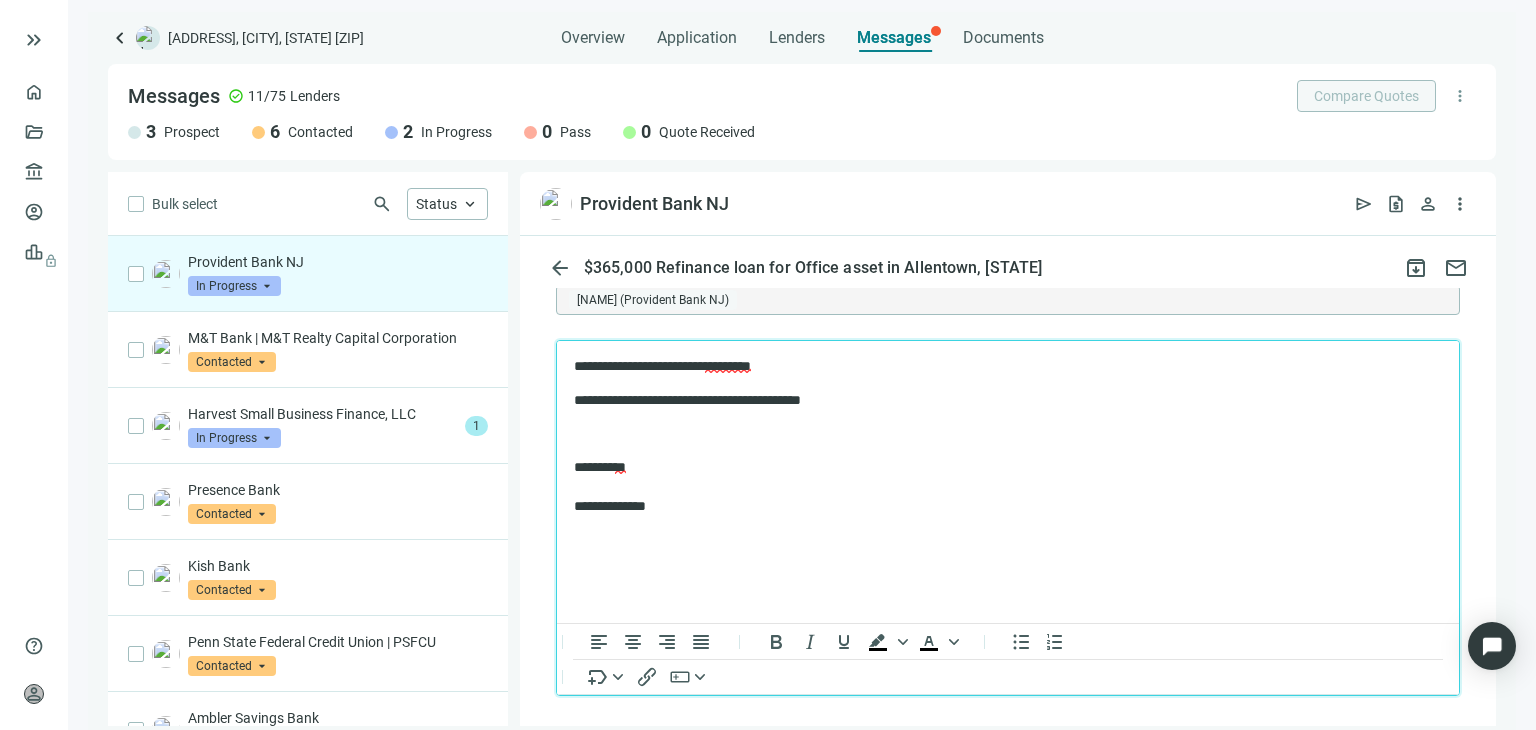 scroll, scrollTop: 2326, scrollLeft: 0, axis: vertical 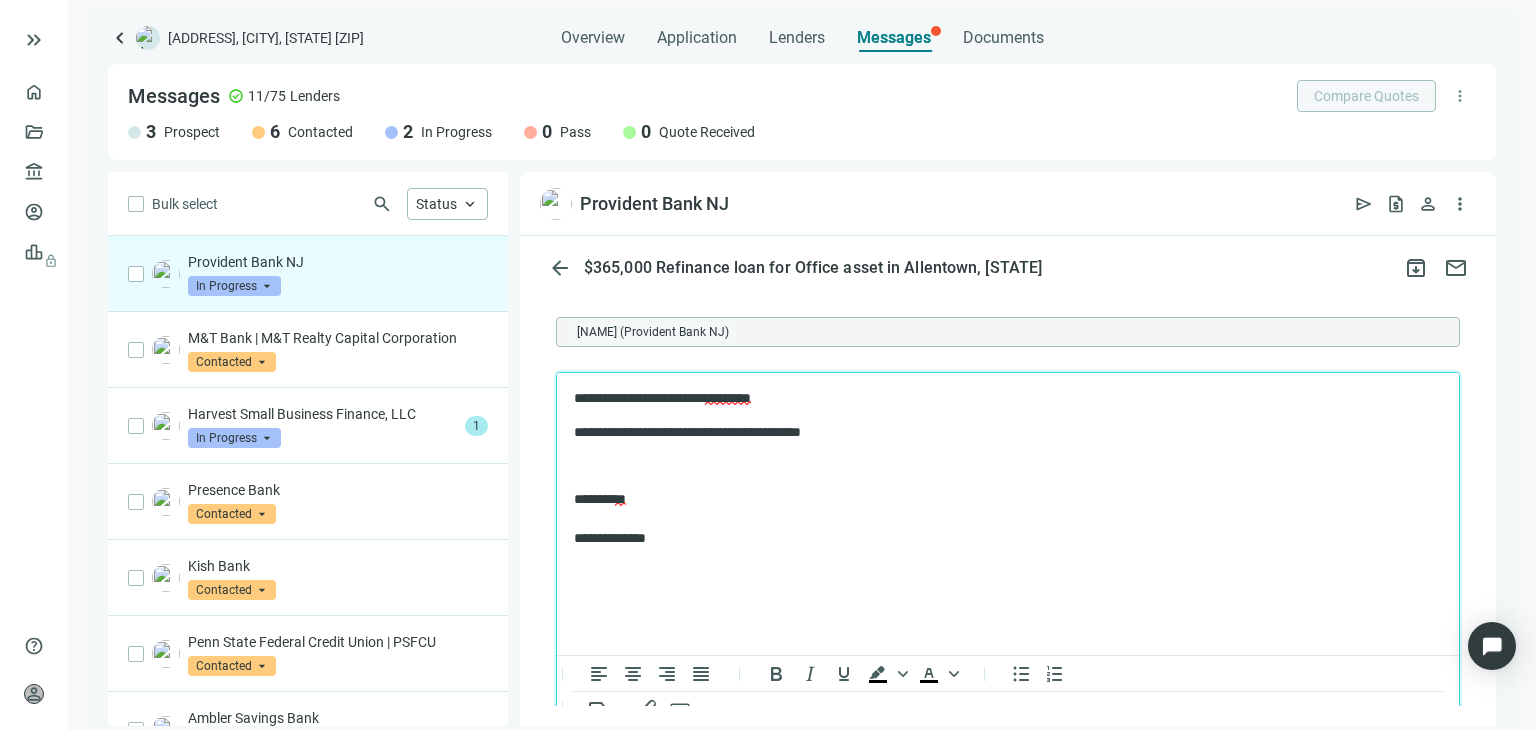click on "**********" at bounding box center [1008, 469] 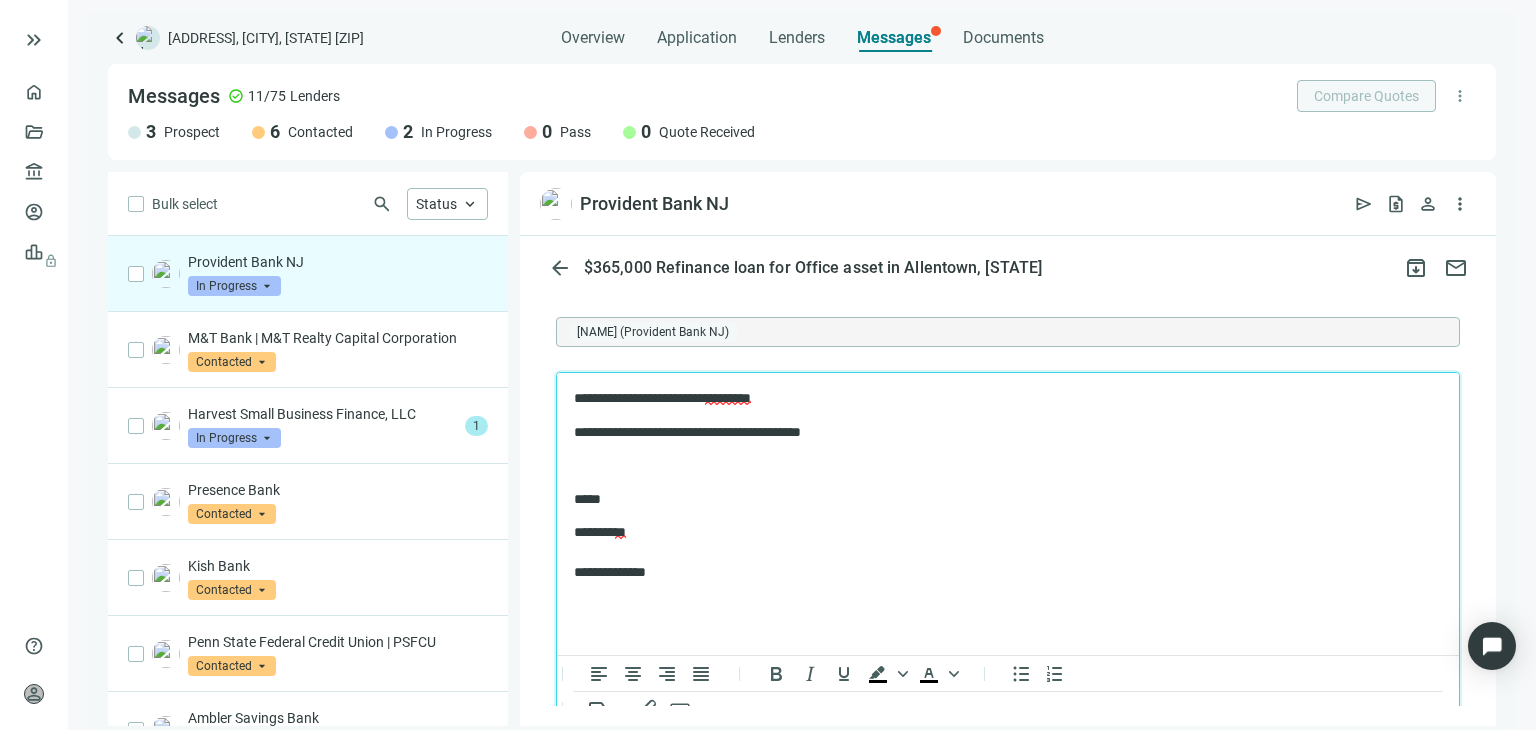 click on "**********" at bounding box center [1008, 485] 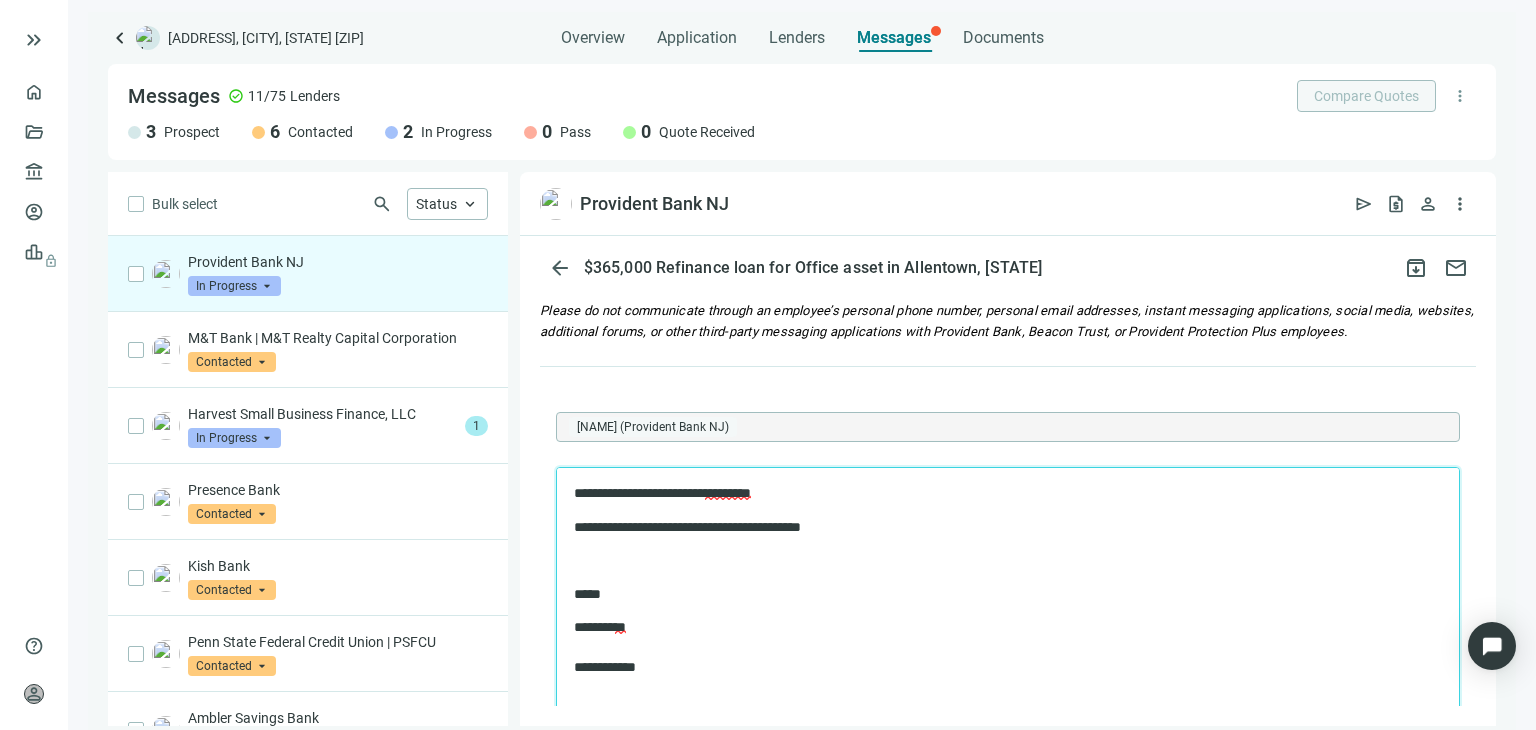 scroll, scrollTop: 2226, scrollLeft: 0, axis: vertical 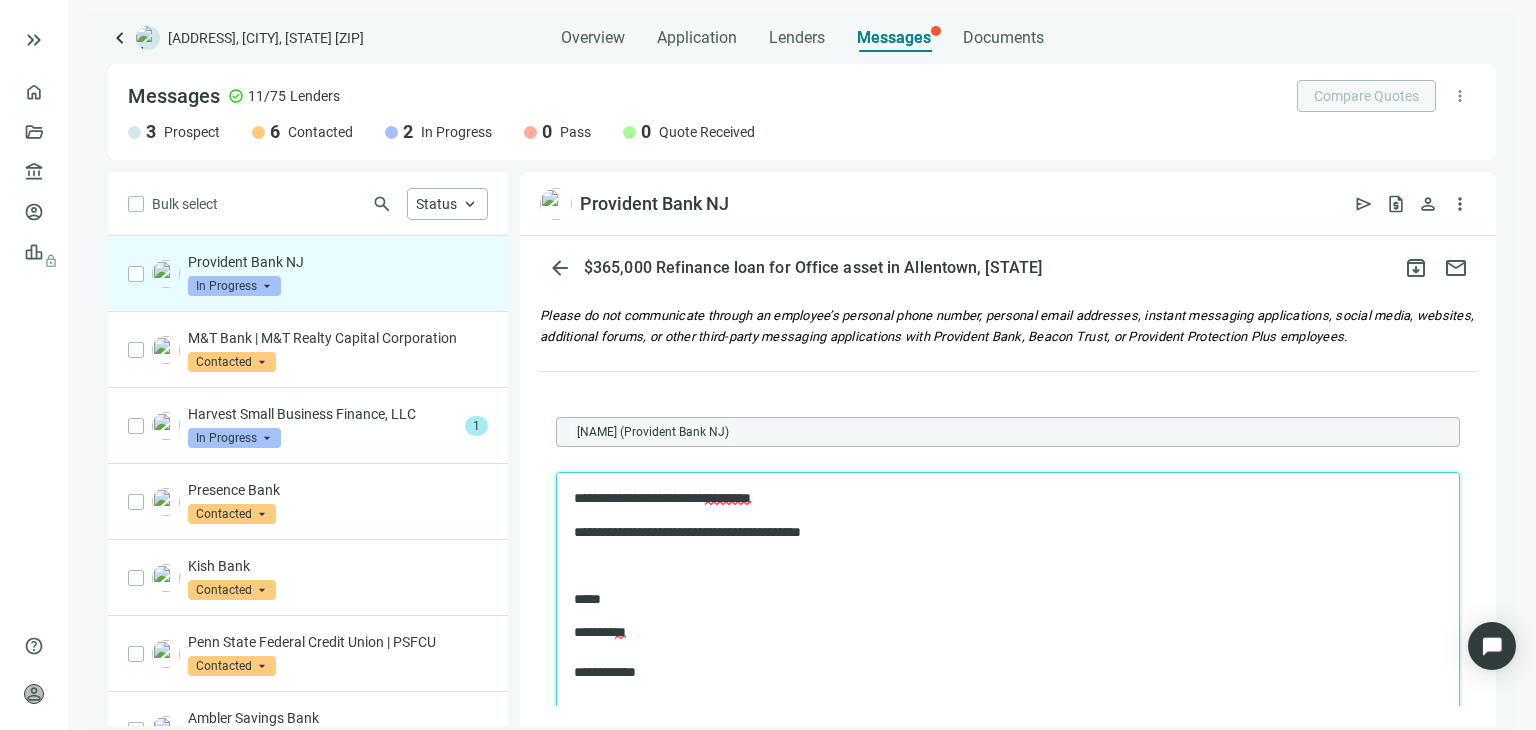 click on "**********" at bounding box center (998, 499) 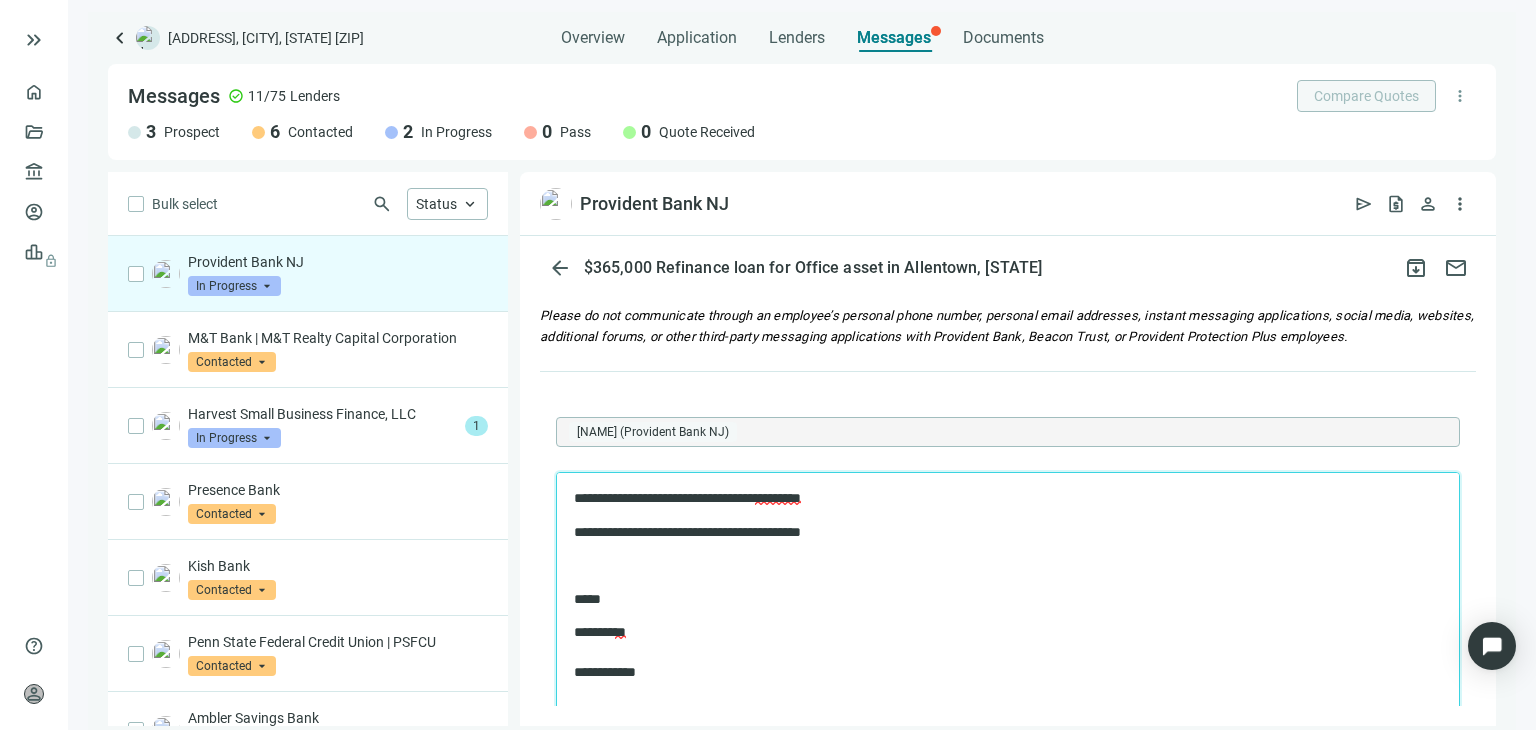 click on "**********" at bounding box center [998, 499] 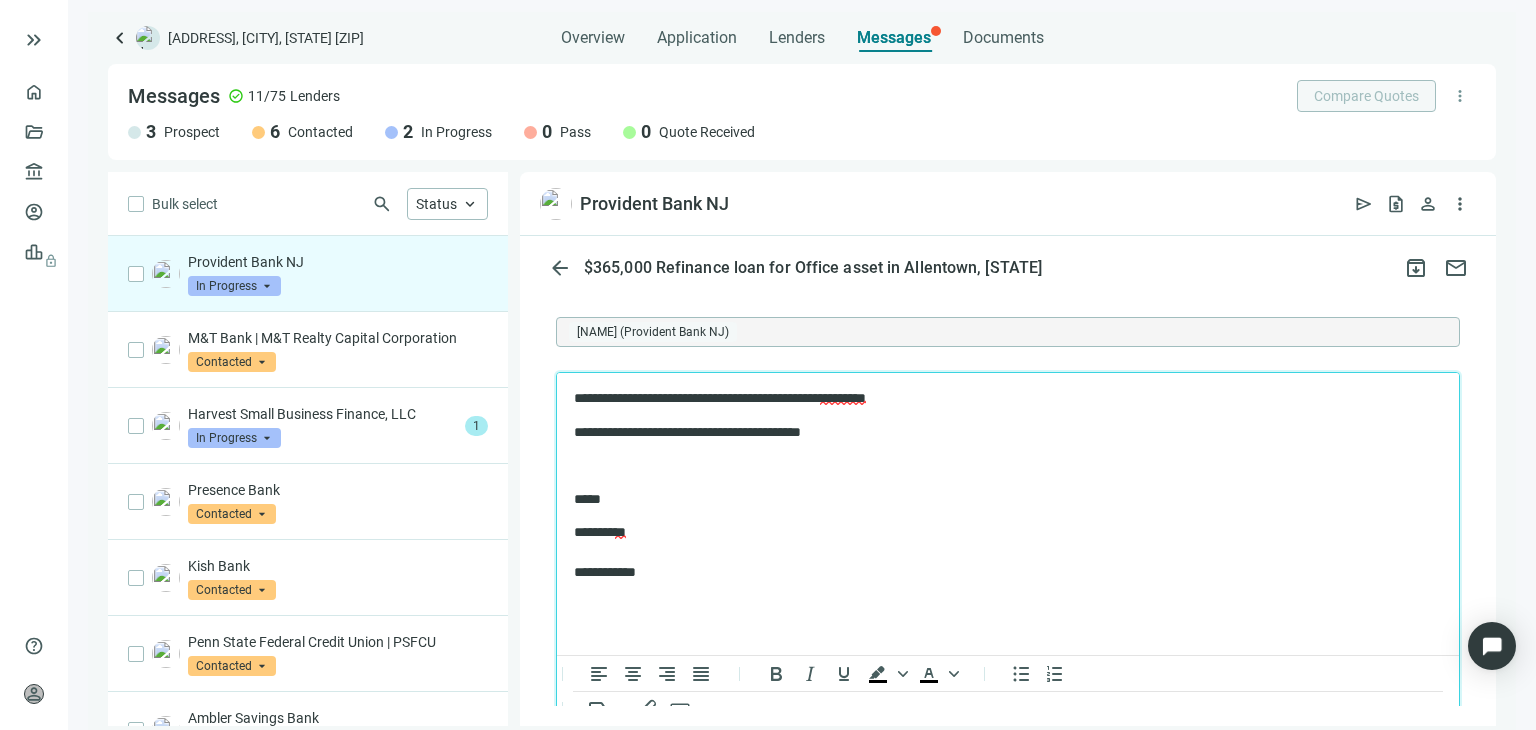 scroll, scrollTop: 2426, scrollLeft: 0, axis: vertical 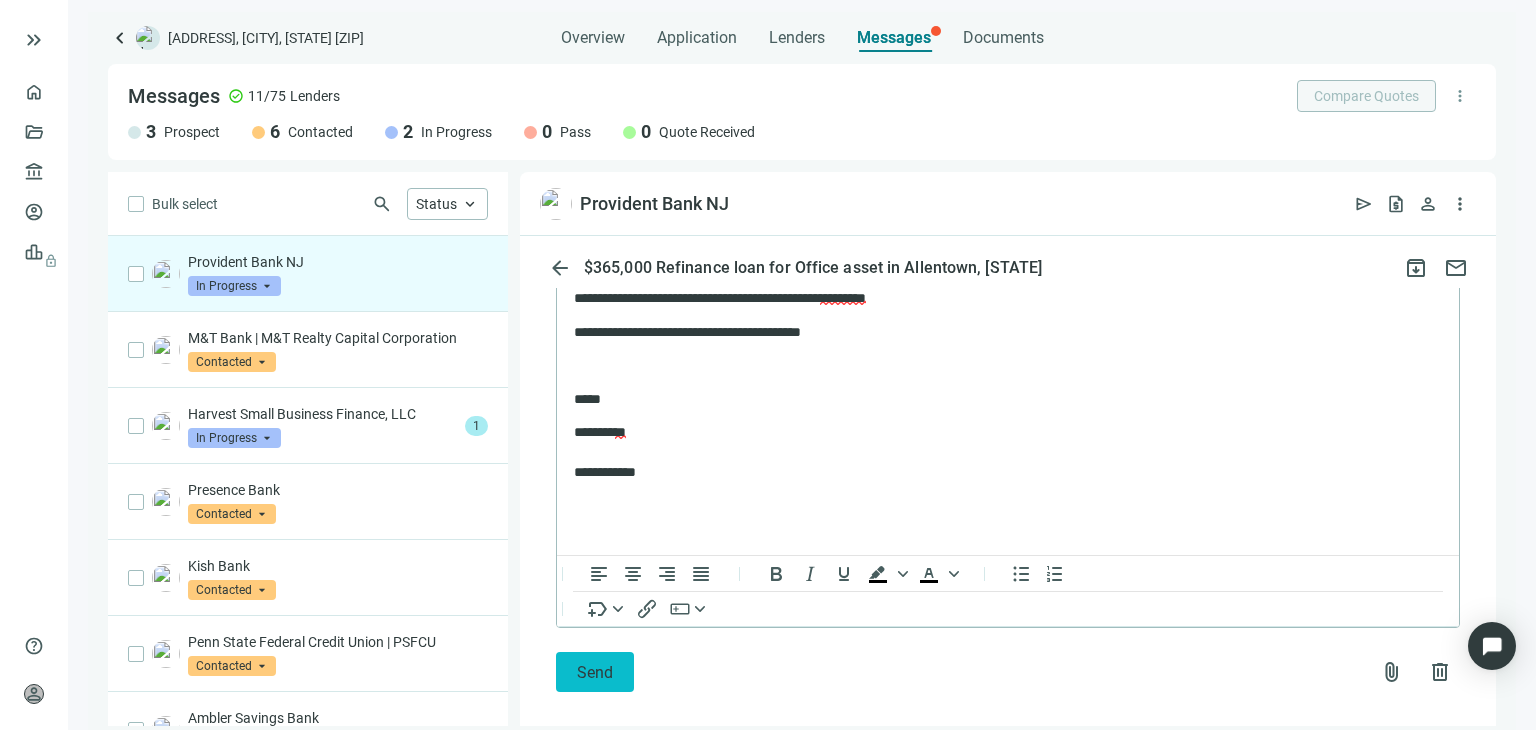 click on "Send" at bounding box center [595, 672] 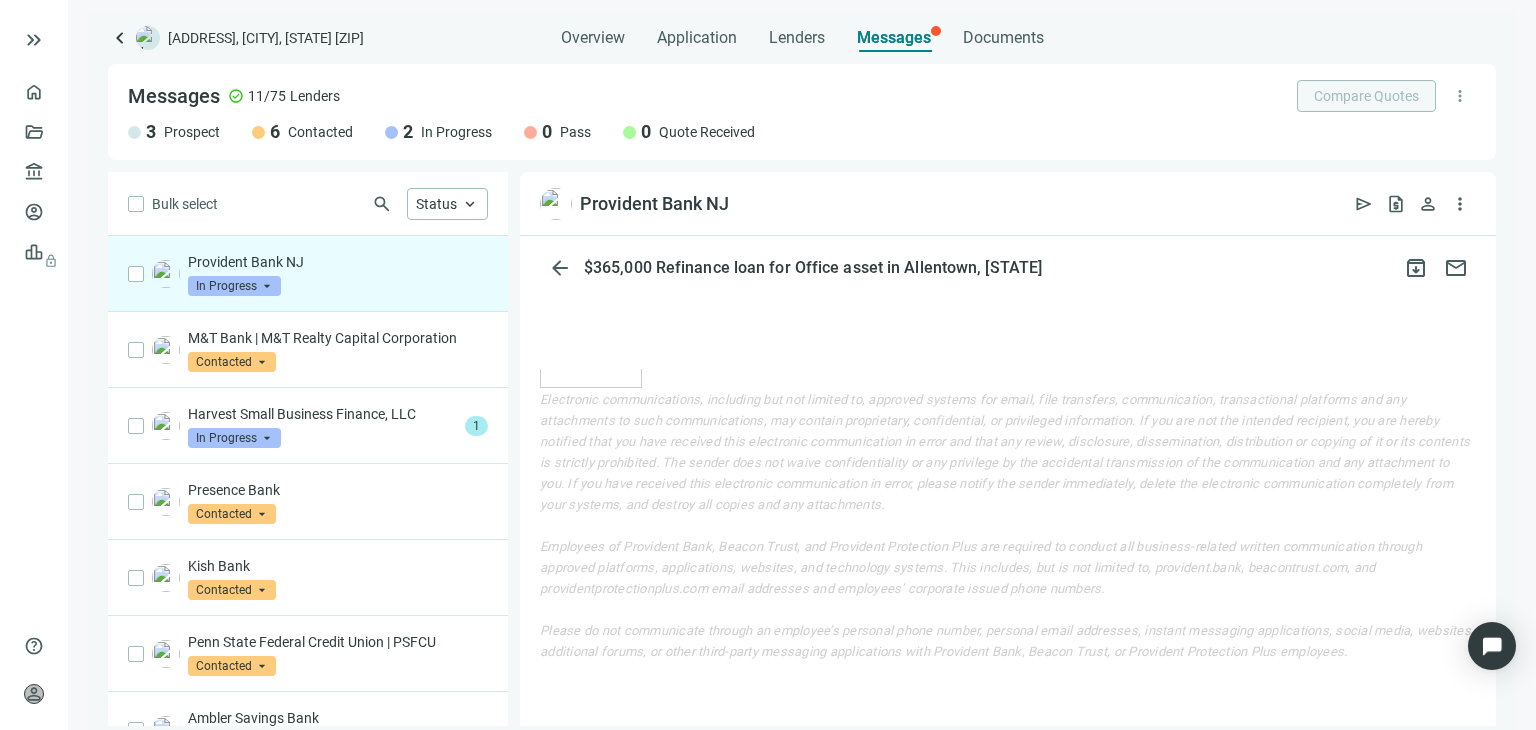 scroll, scrollTop: 1889, scrollLeft: 0, axis: vertical 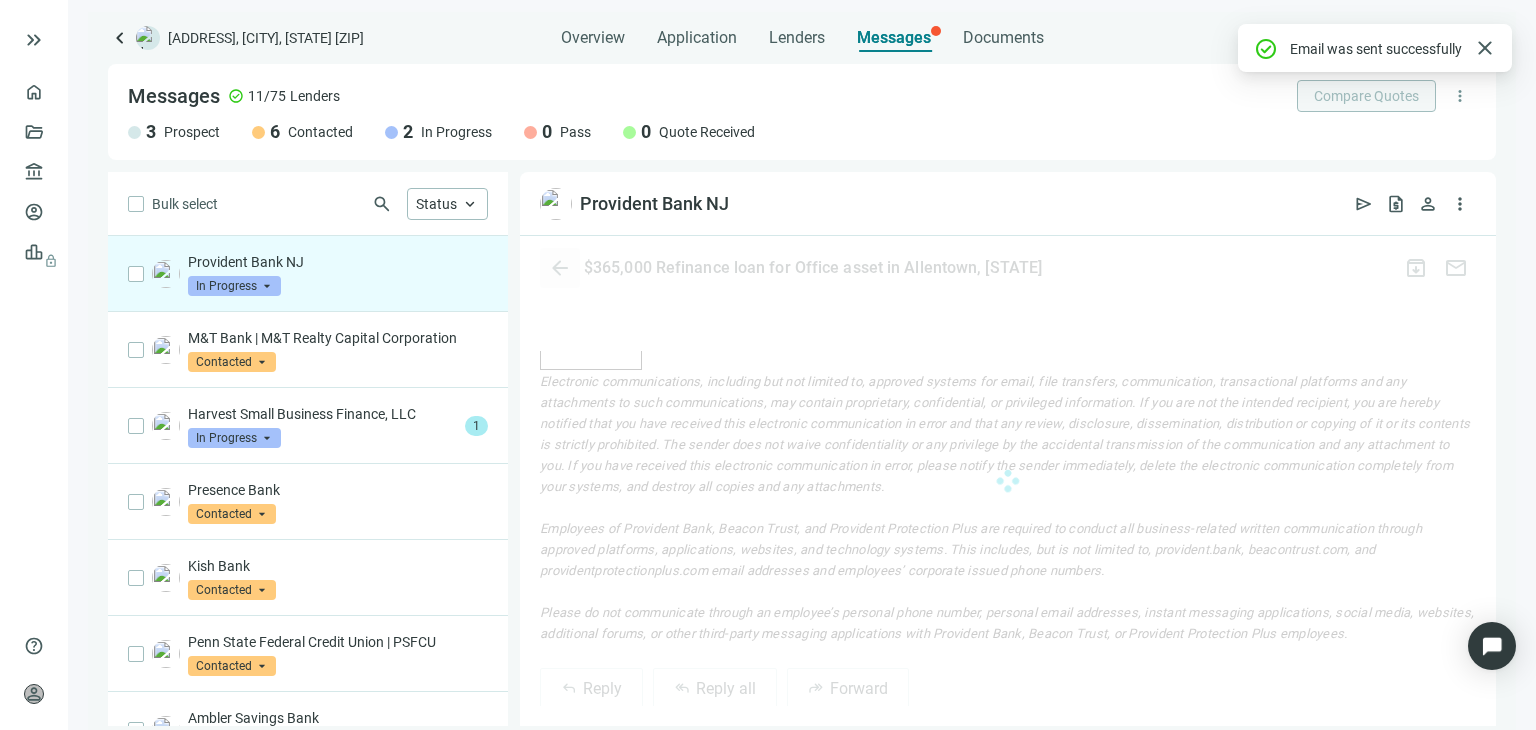 click on "arrow_back" at bounding box center (560, 268) 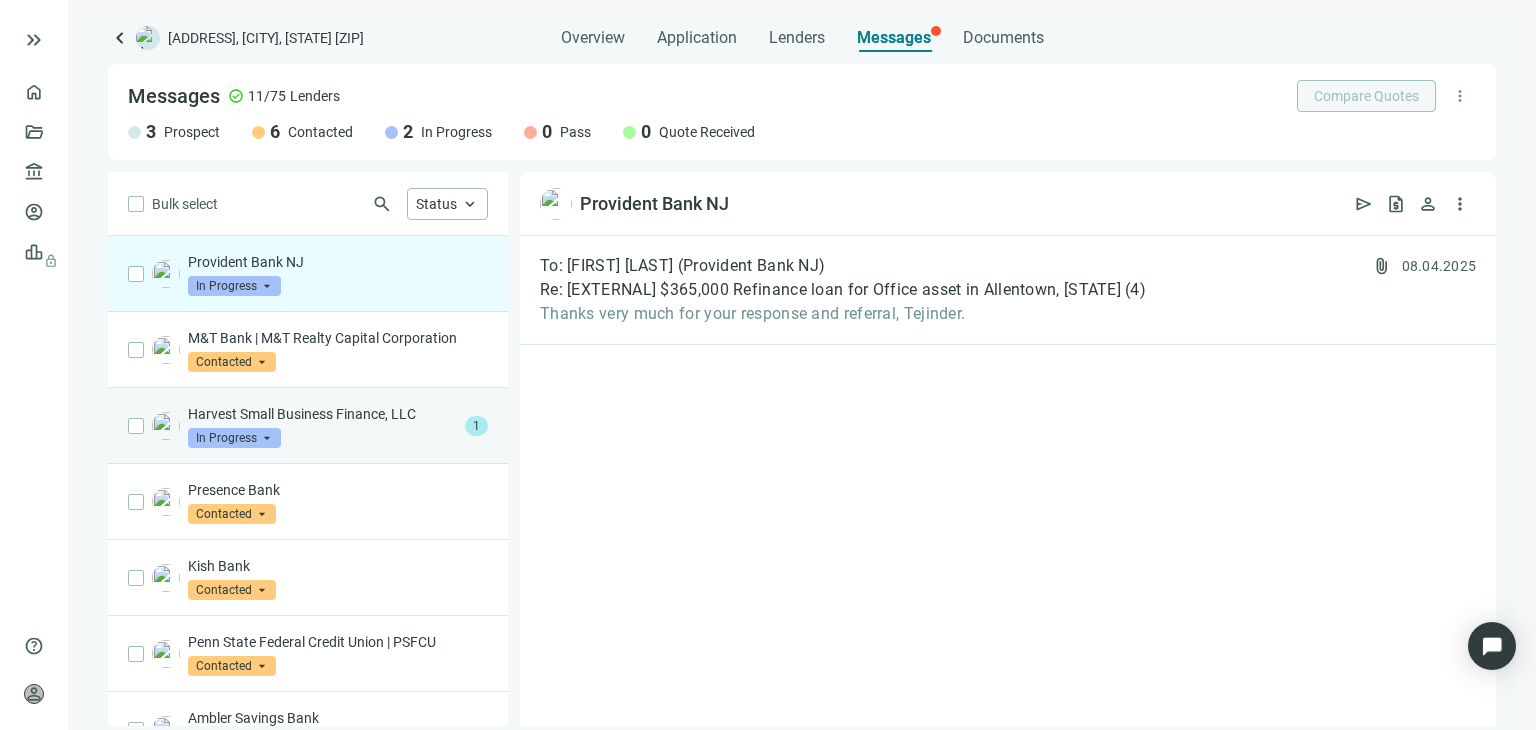click on "Harvest Small Business Finance, LLC" at bounding box center [322, 414] 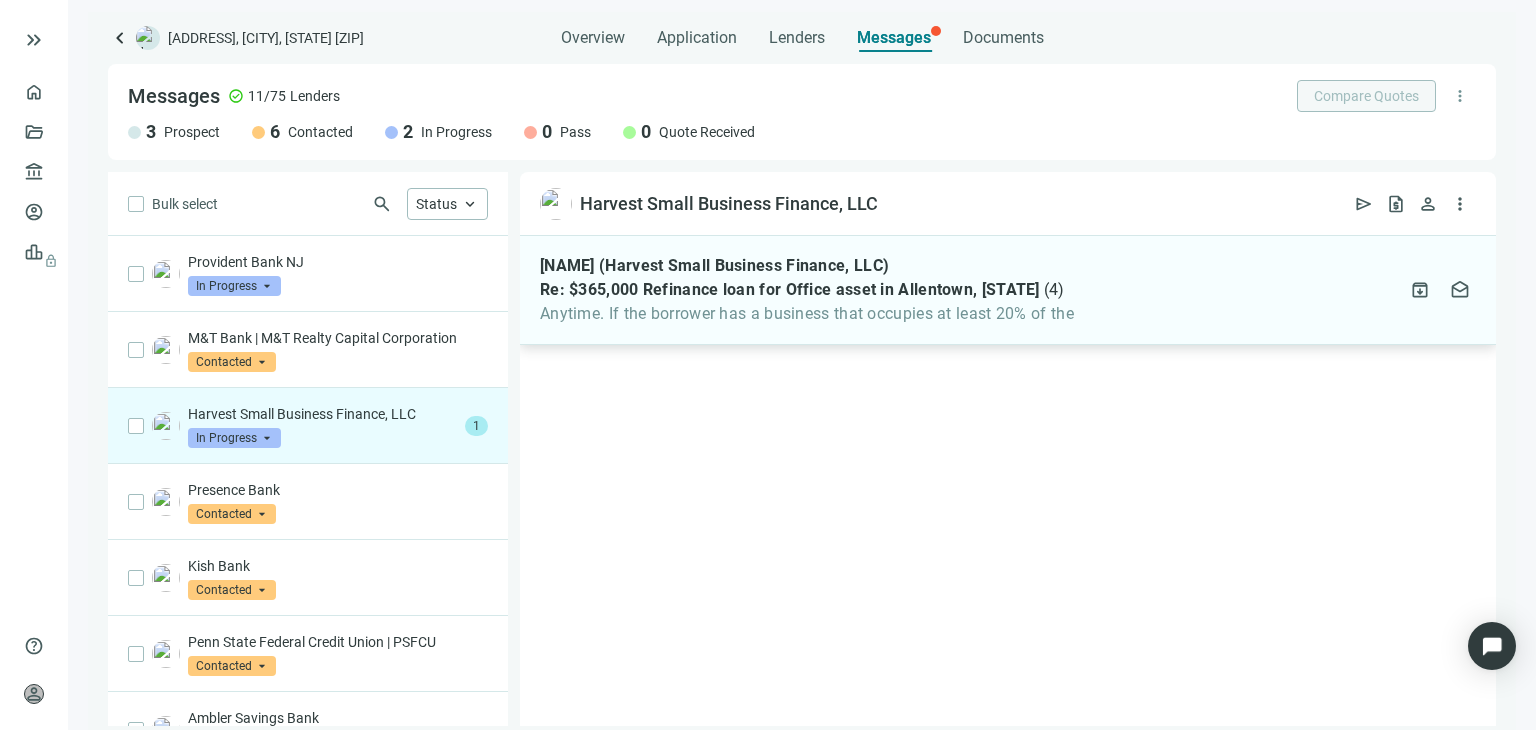 click on "Anytime. If the borrower has a business that occupies at least 20% of the" at bounding box center [807, 314] 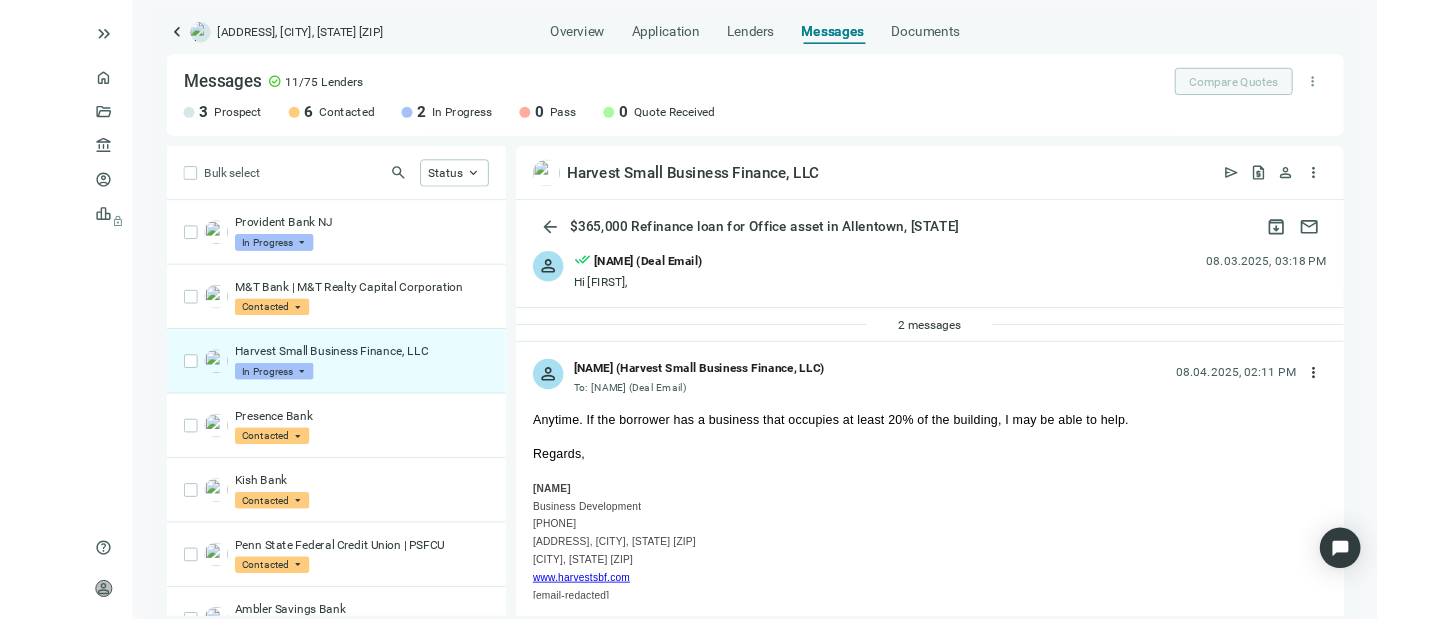 scroll, scrollTop: 0, scrollLeft: 0, axis: both 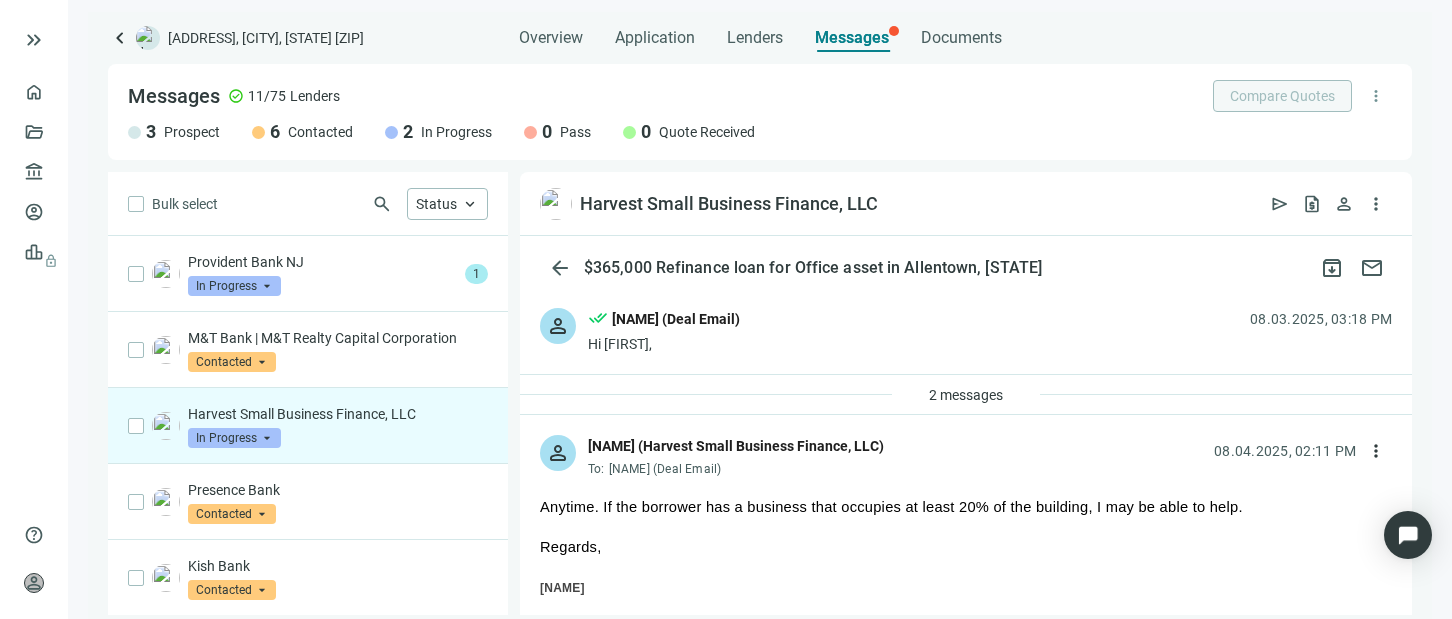click on "Regards," at bounding box center (966, 547) 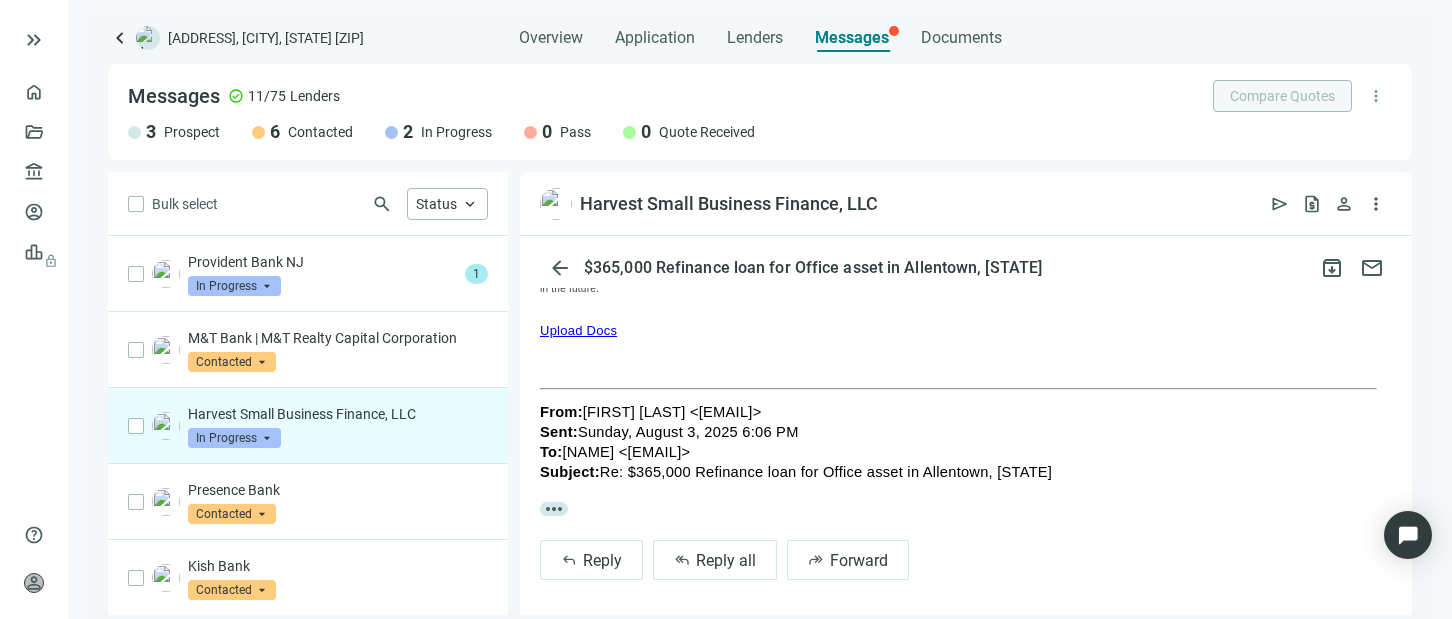 scroll, scrollTop: 616, scrollLeft: 0, axis: vertical 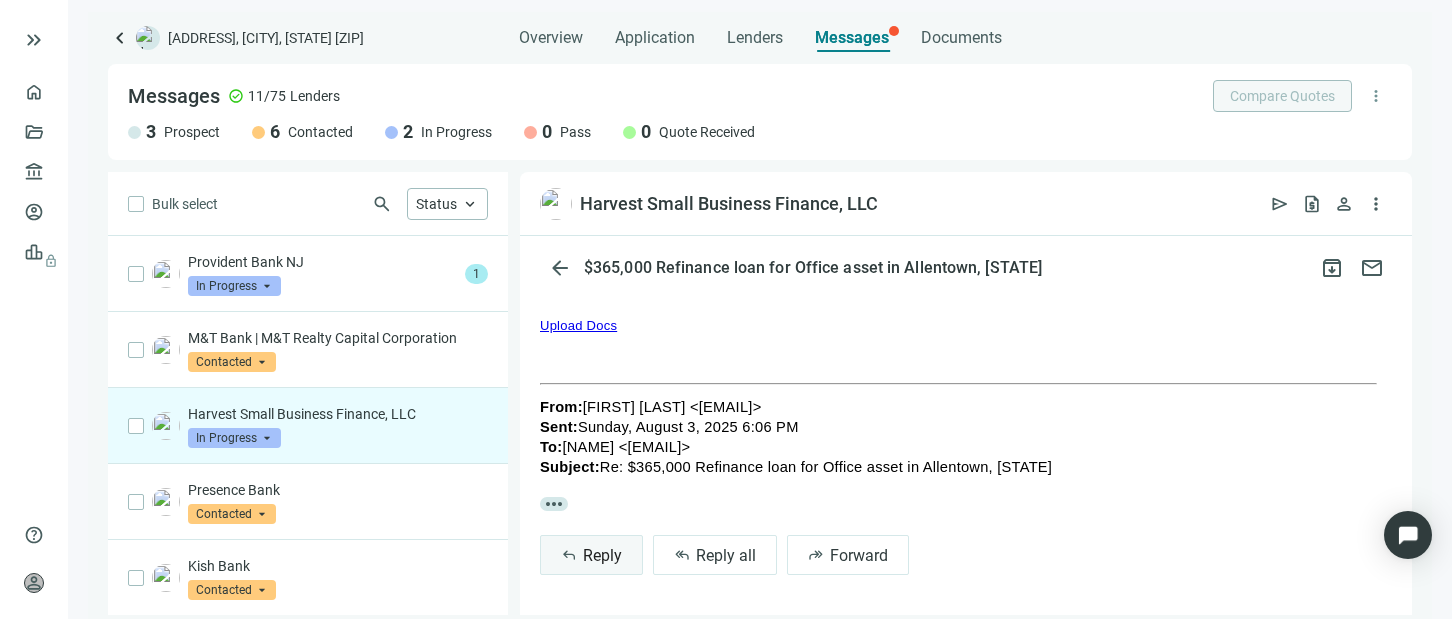 click on "Reply" at bounding box center [602, 555] 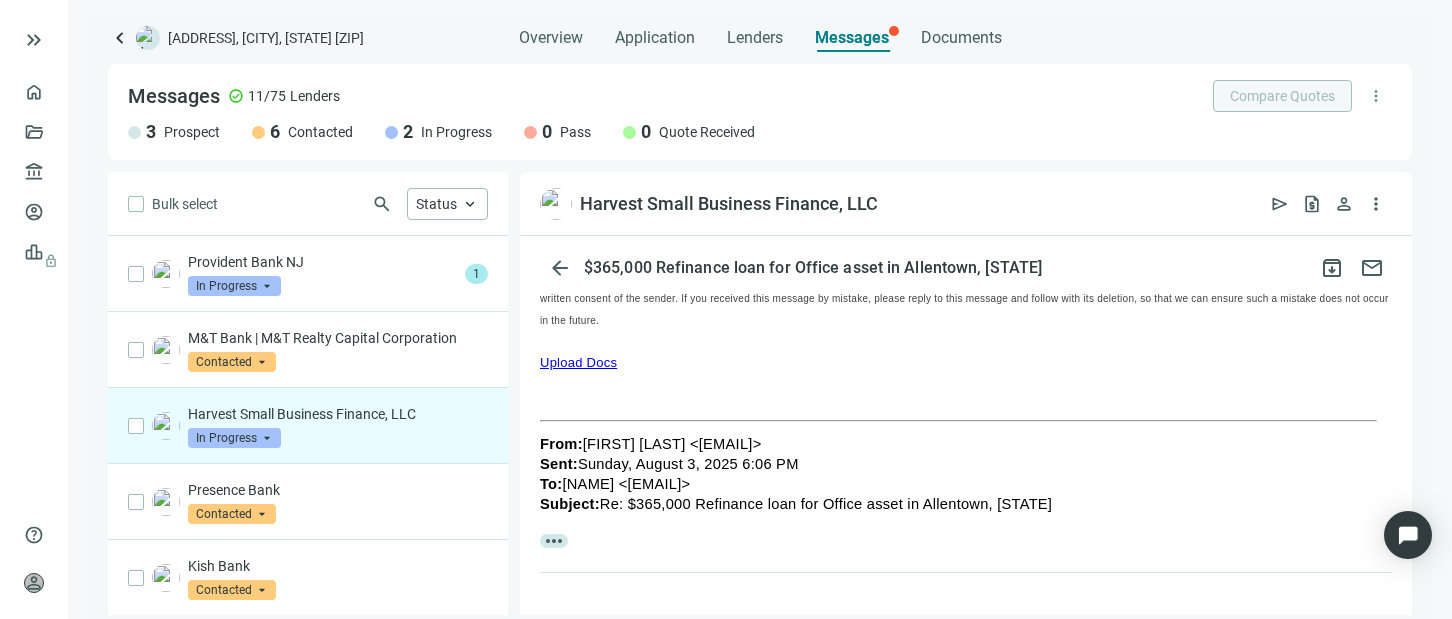 scroll, scrollTop: 616, scrollLeft: 0, axis: vertical 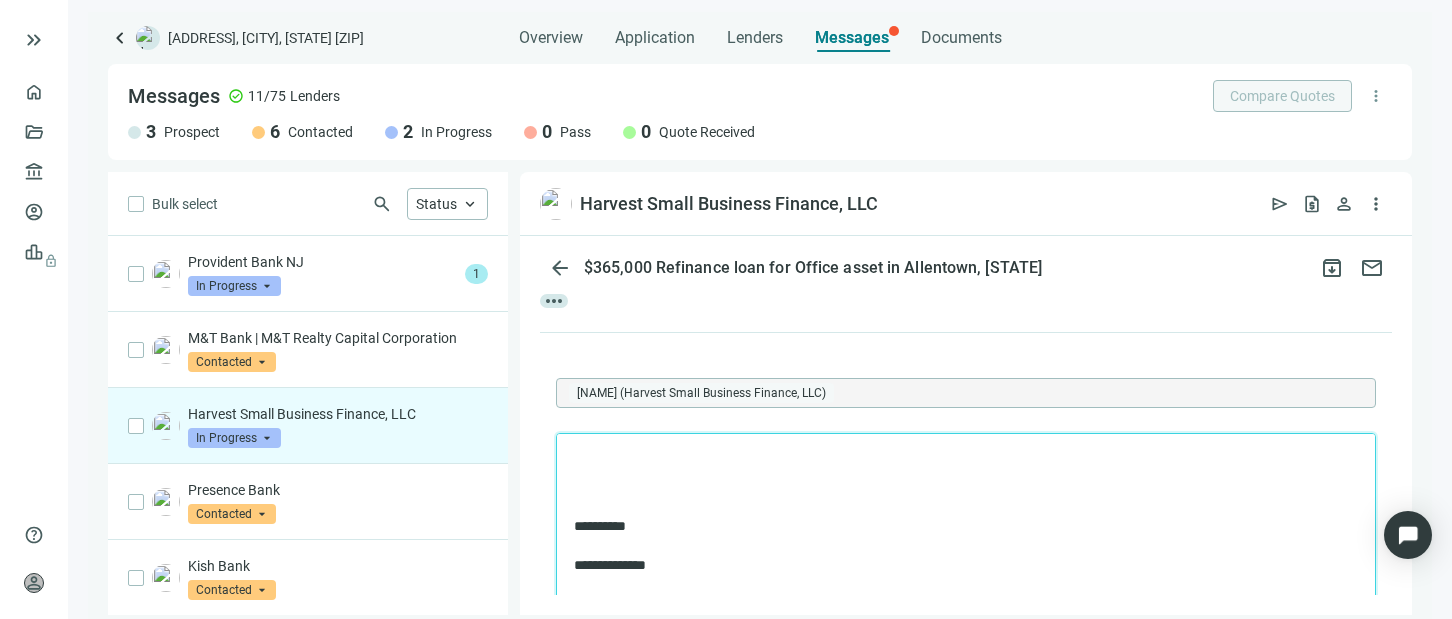 type 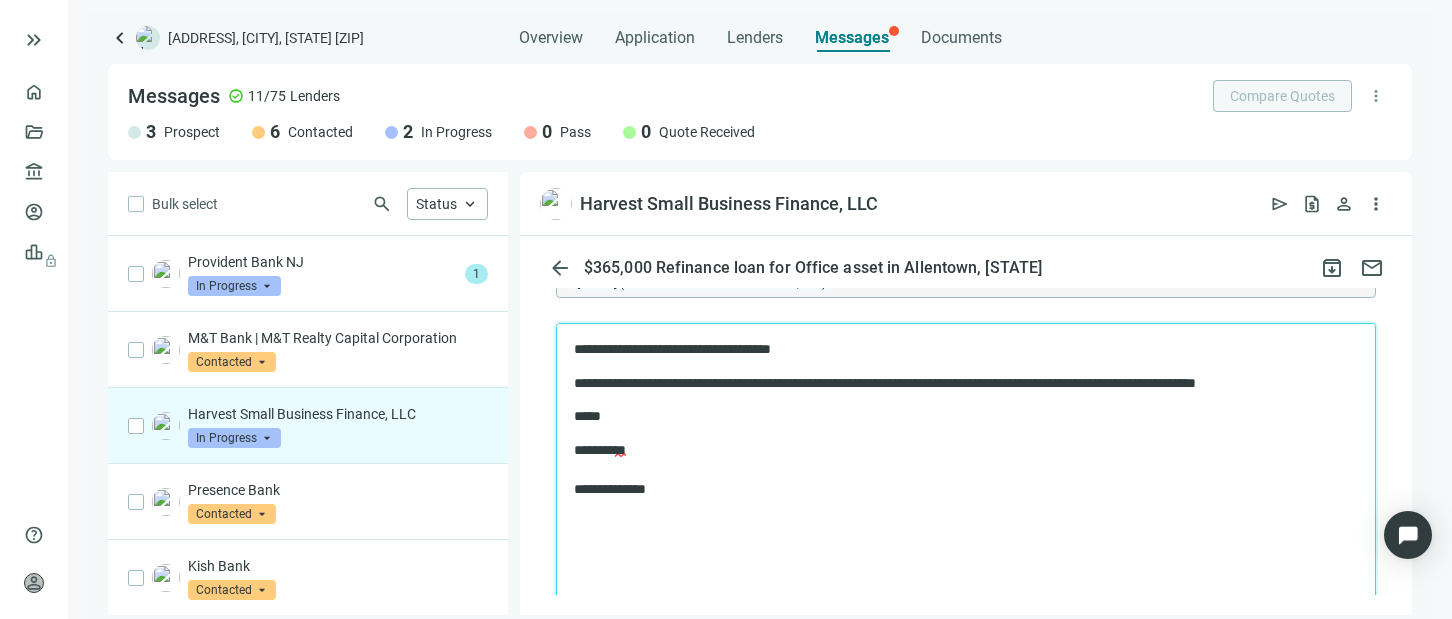 scroll, scrollTop: 1016, scrollLeft: 0, axis: vertical 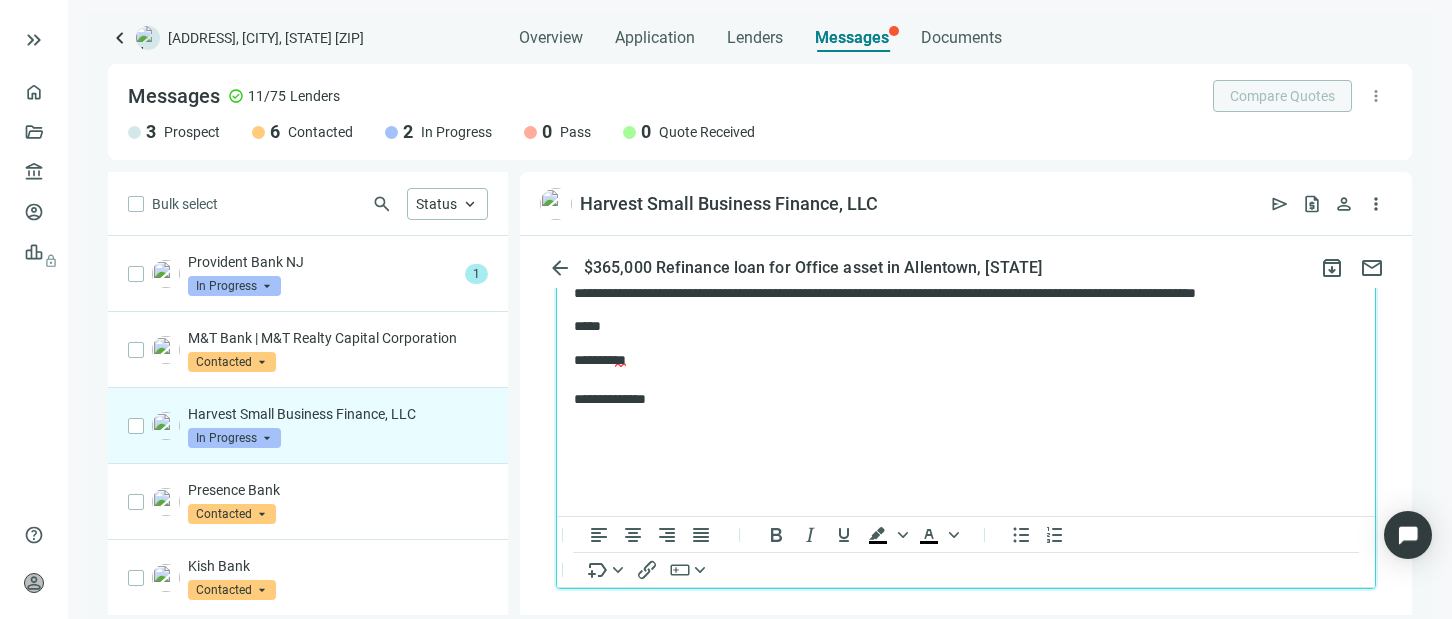 click on "**********" at bounding box center [956, 380] 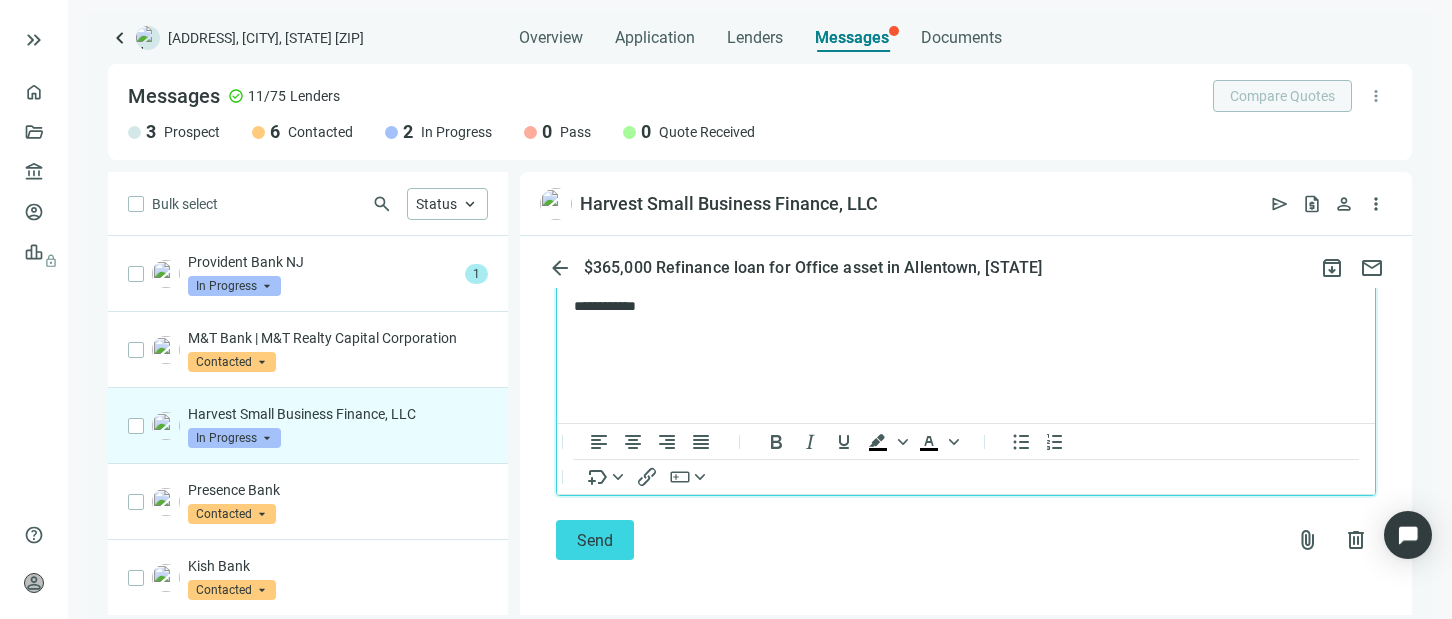 scroll, scrollTop: 1112, scrollLeft: 0, axis: vertical 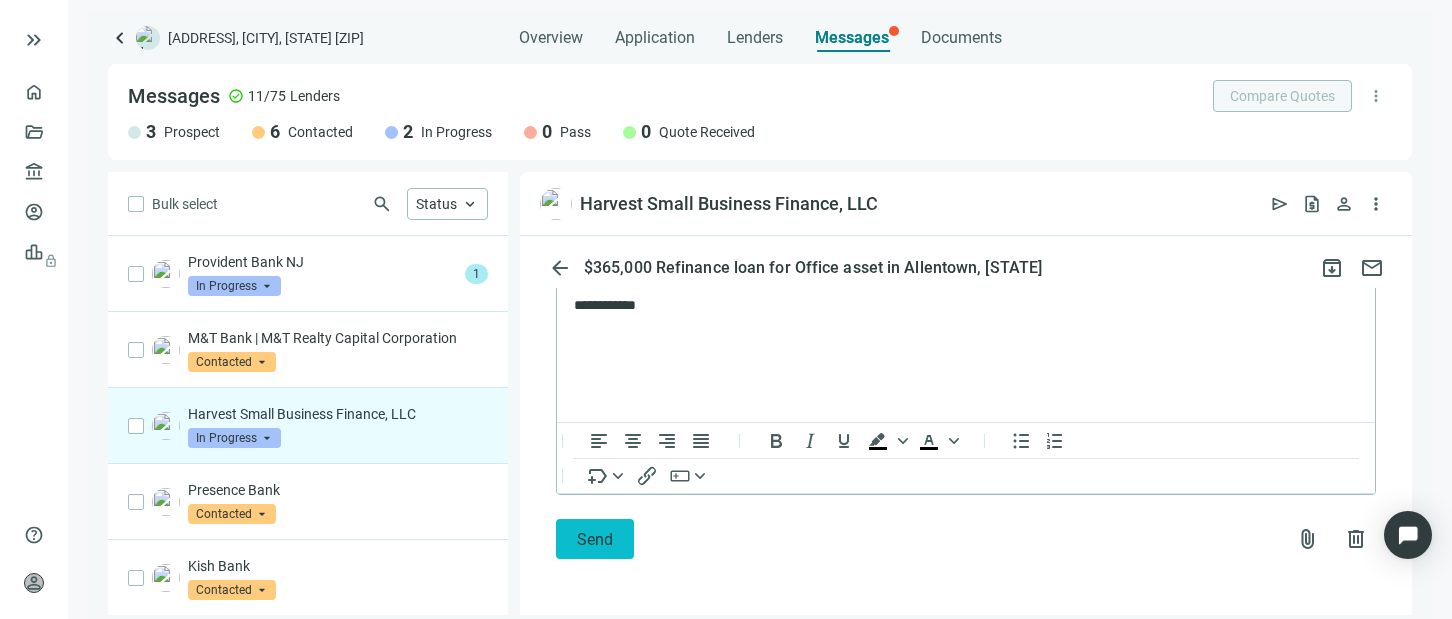 click on "Send" at bounding box center (595, 539) 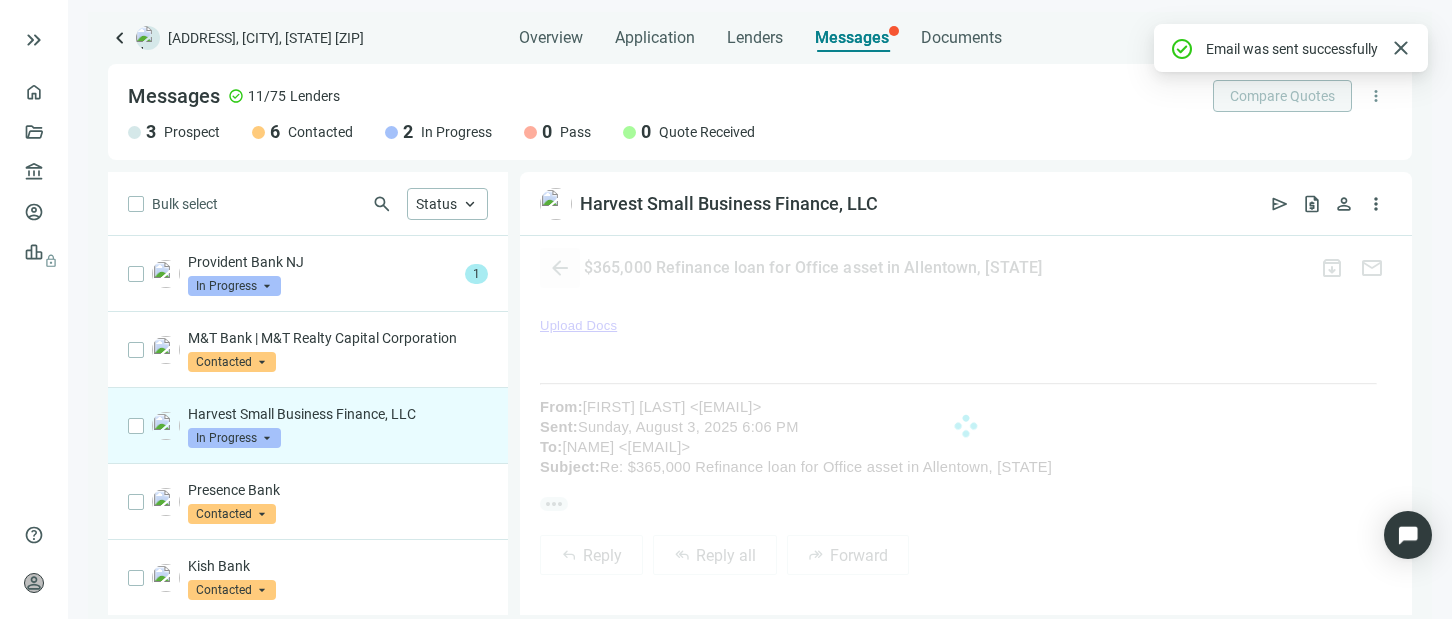 scroll, scrollTop: 1036, scrollLeft: 0, axis: vertical 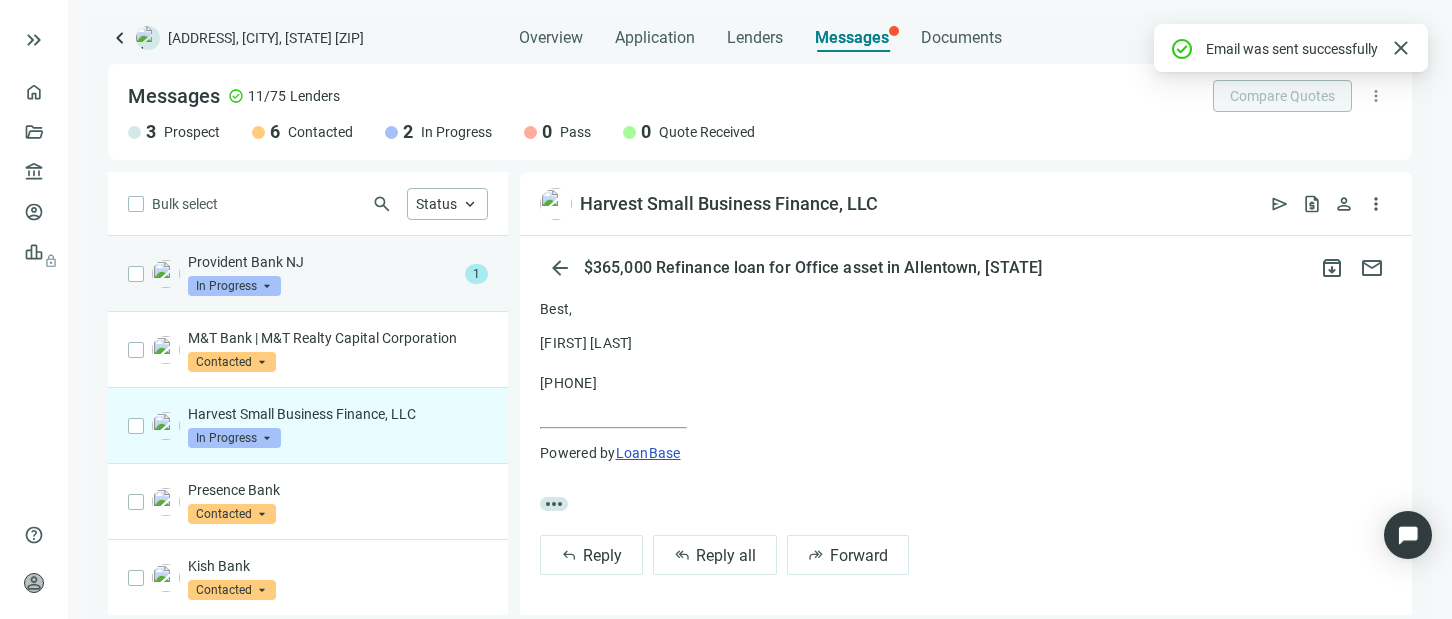 click on "1" at bounding box center (476, 274) 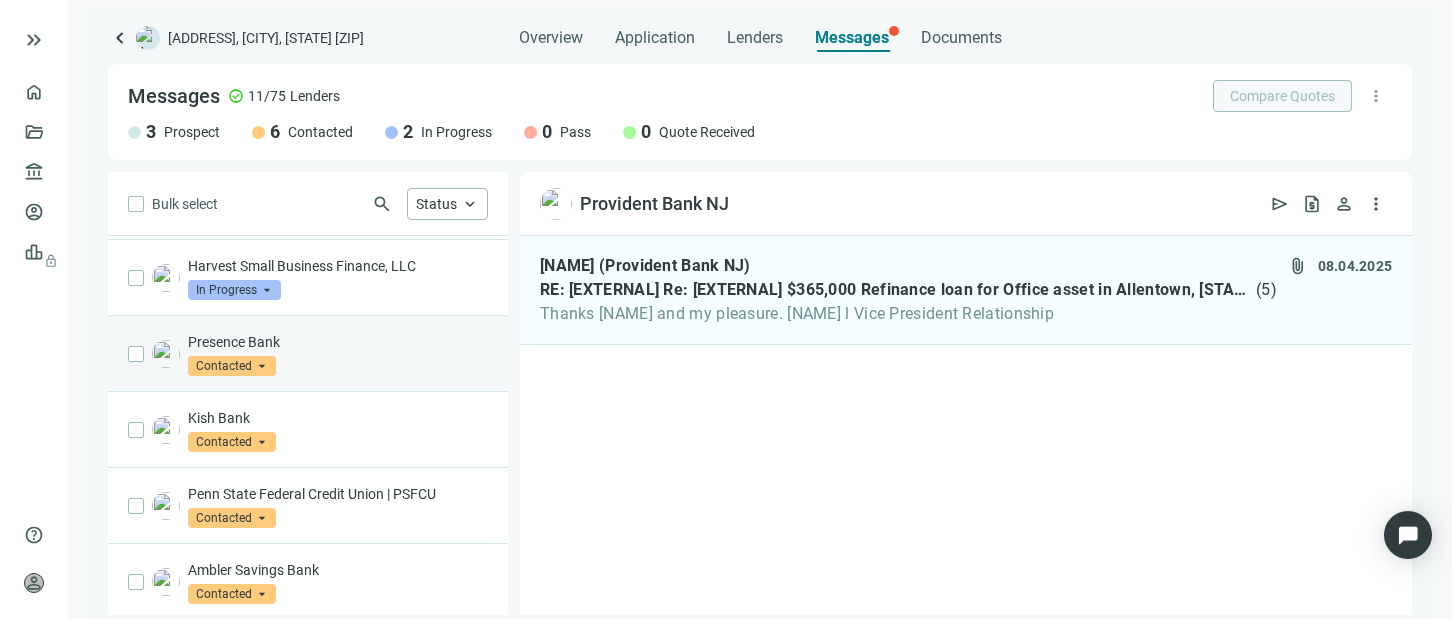 scroll, scrollTop: 200, scrollLeft: 0, axis: vertical 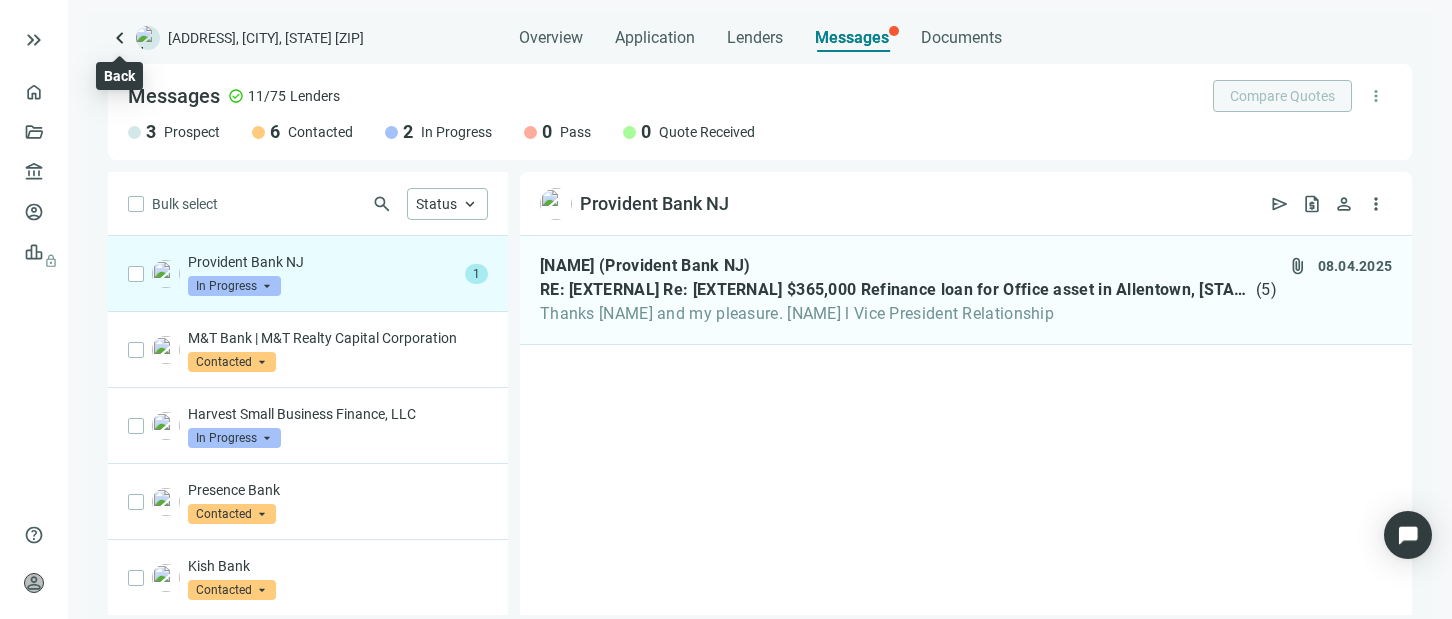 click on "keyboard_arrow_left" at bounding box center (120, 38) 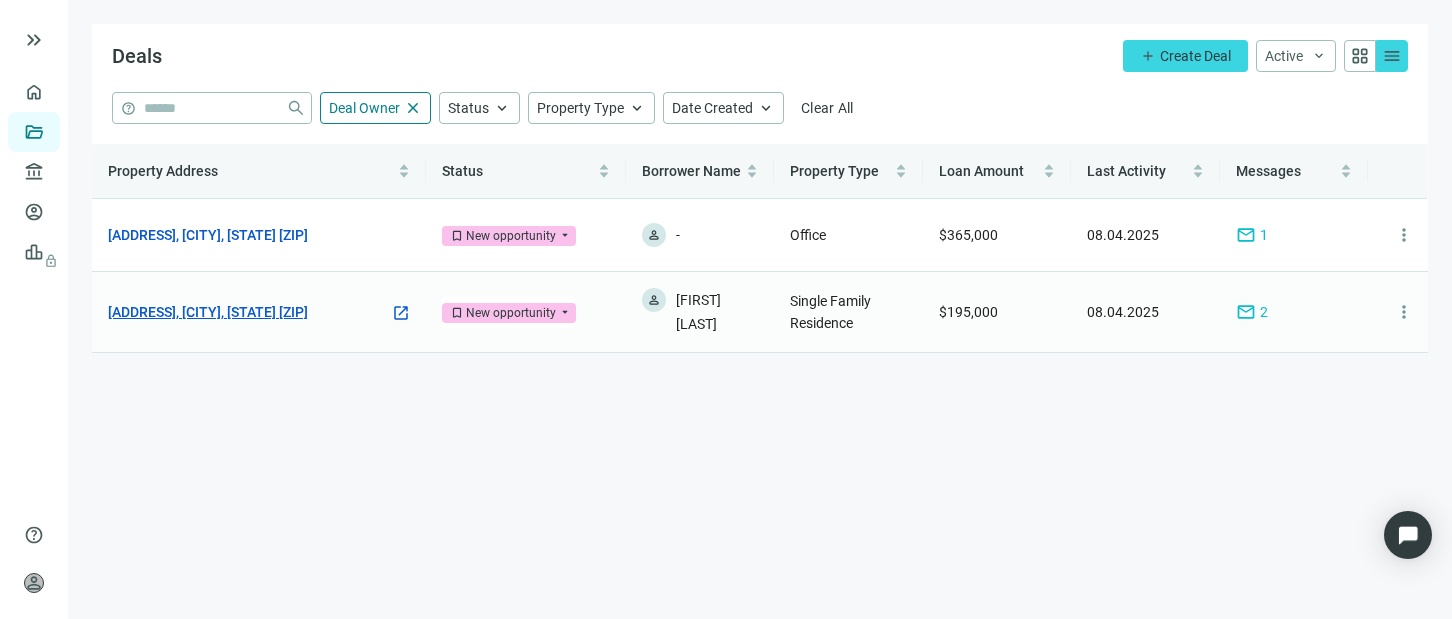 click on "[NUMBER] [STREET], [CITY], [STATE]" at bounding box center [208, 312] 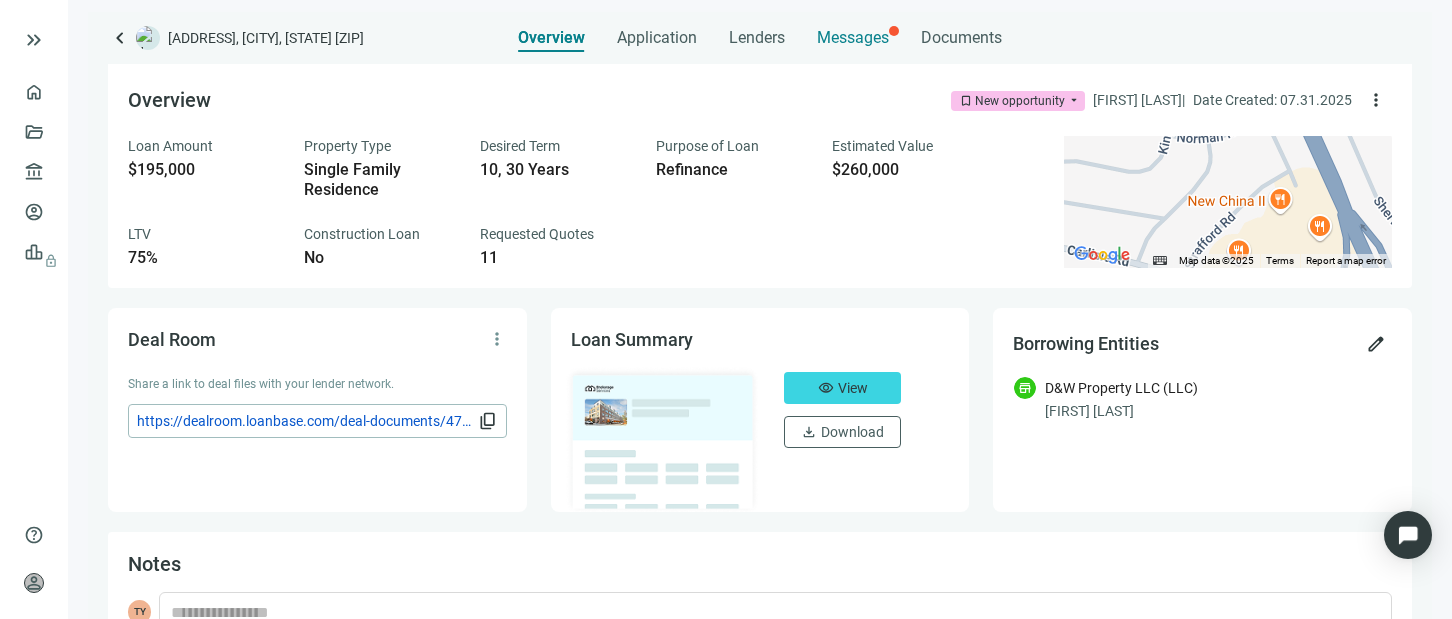 click on "Messages" at bounding box center (853, 37) 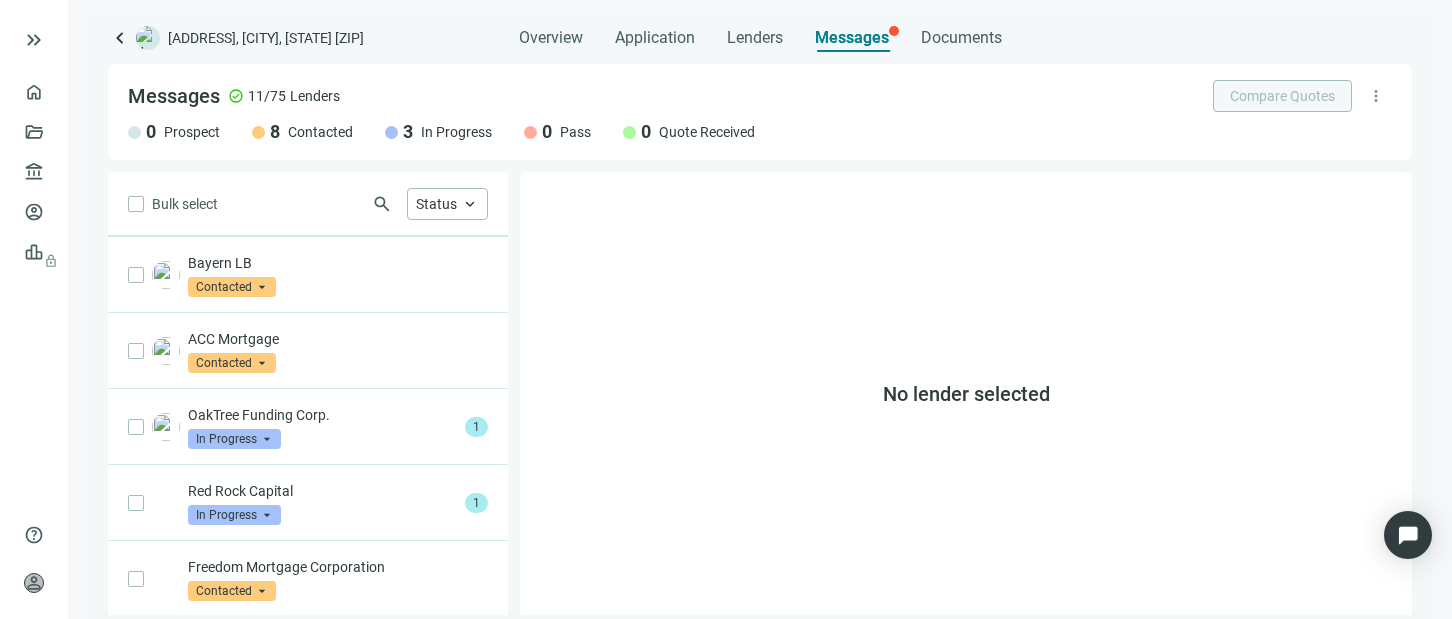 scroll, scrollTop: 200, scrollLeft: 0, axis: vertical 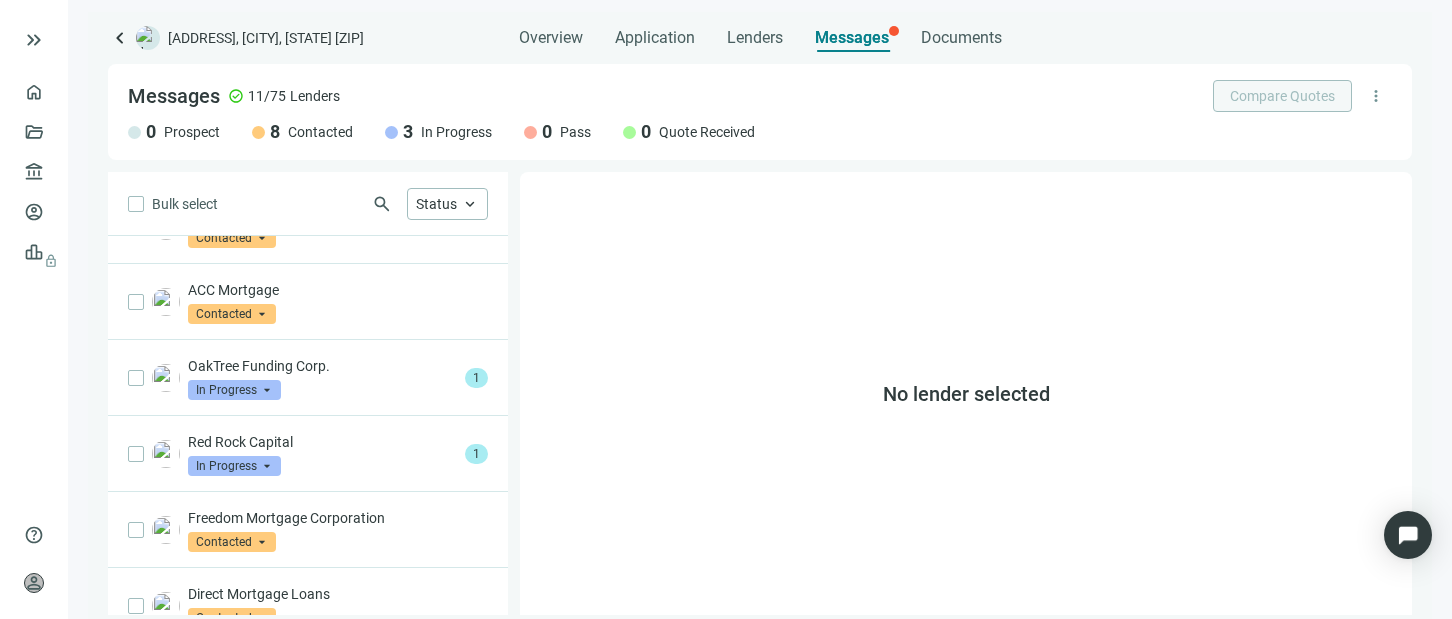 click on "No lender selected" at bounding box center (966, 393) 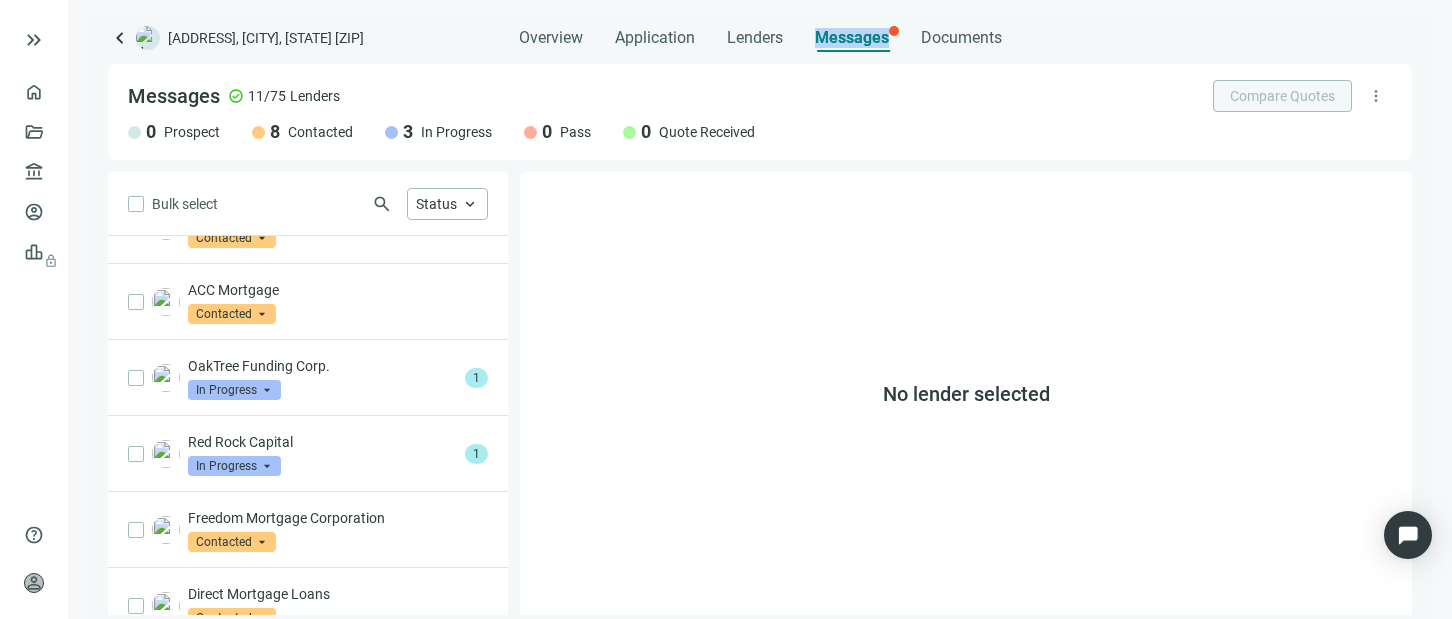 click on "Messages" at bounding box center [852, 37] 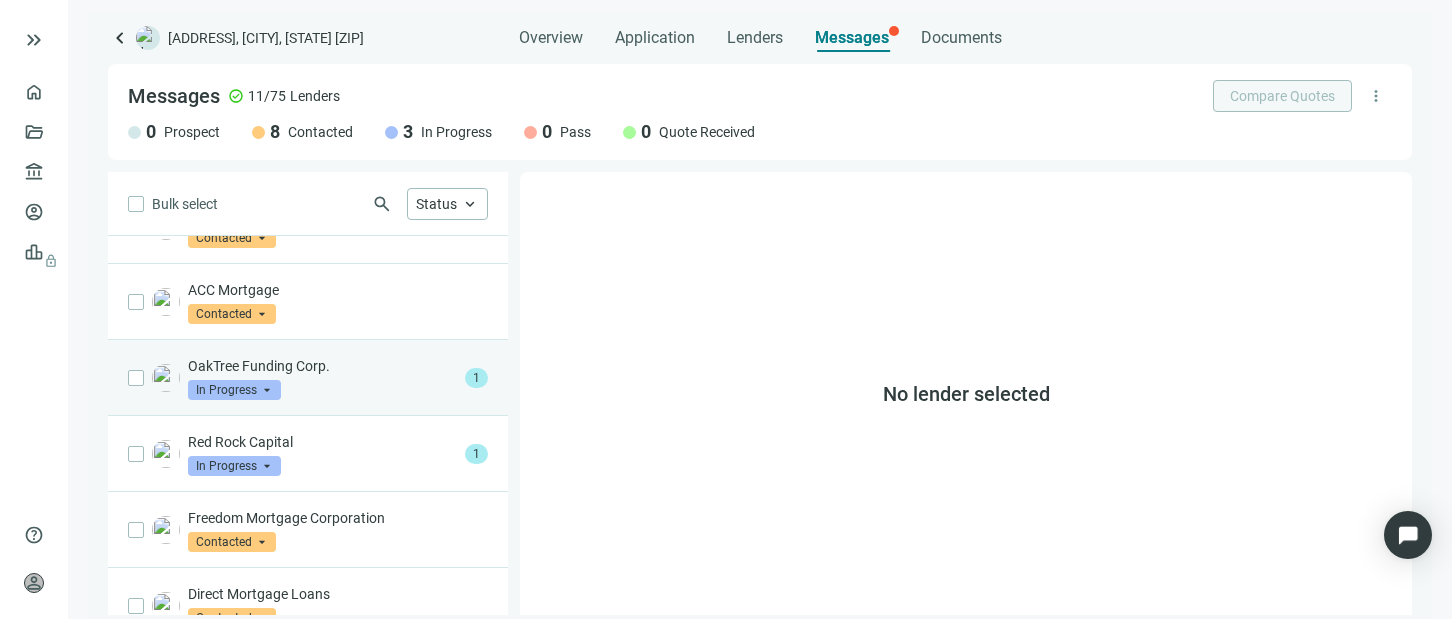click on "1" at bounding box center [476, 378] 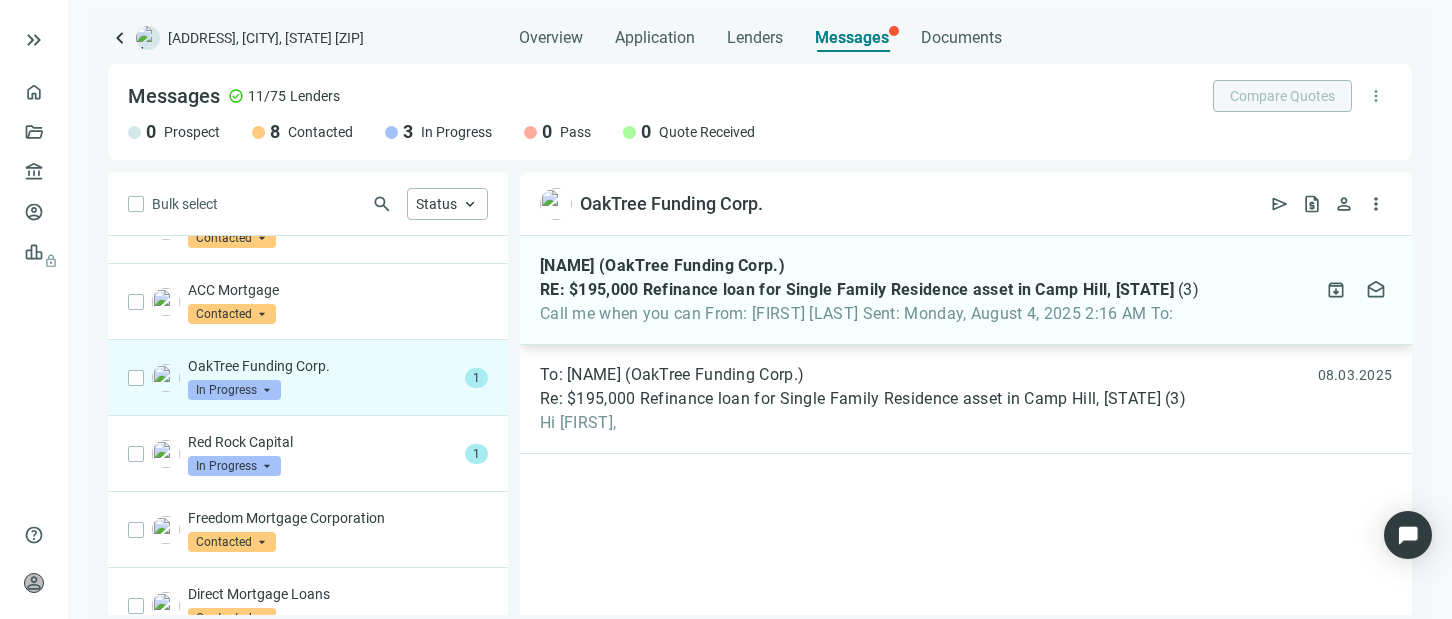 click on "Call me when you can From: Timothy Yu Sent: Monday, August 4, 2025 2:16 AM To:" at bounding box center [869, 314] 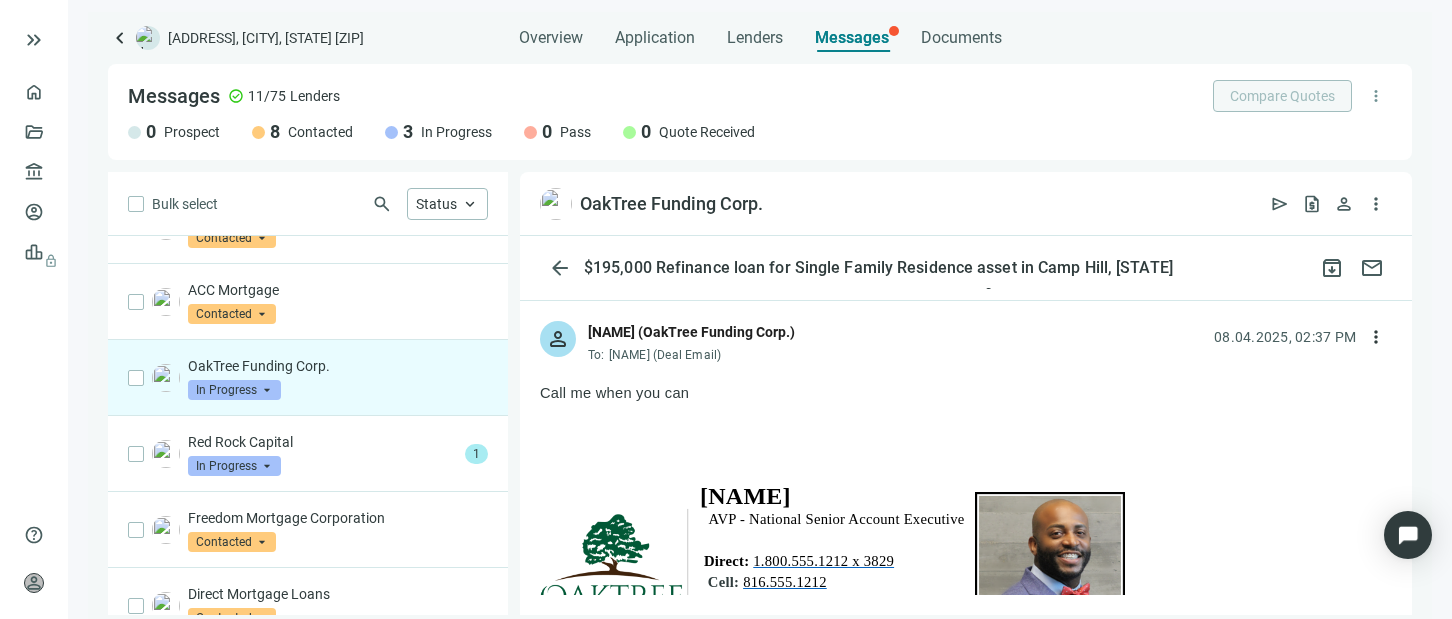 scroll, scrollTop: 0, scrollLeft: 0, axis: both 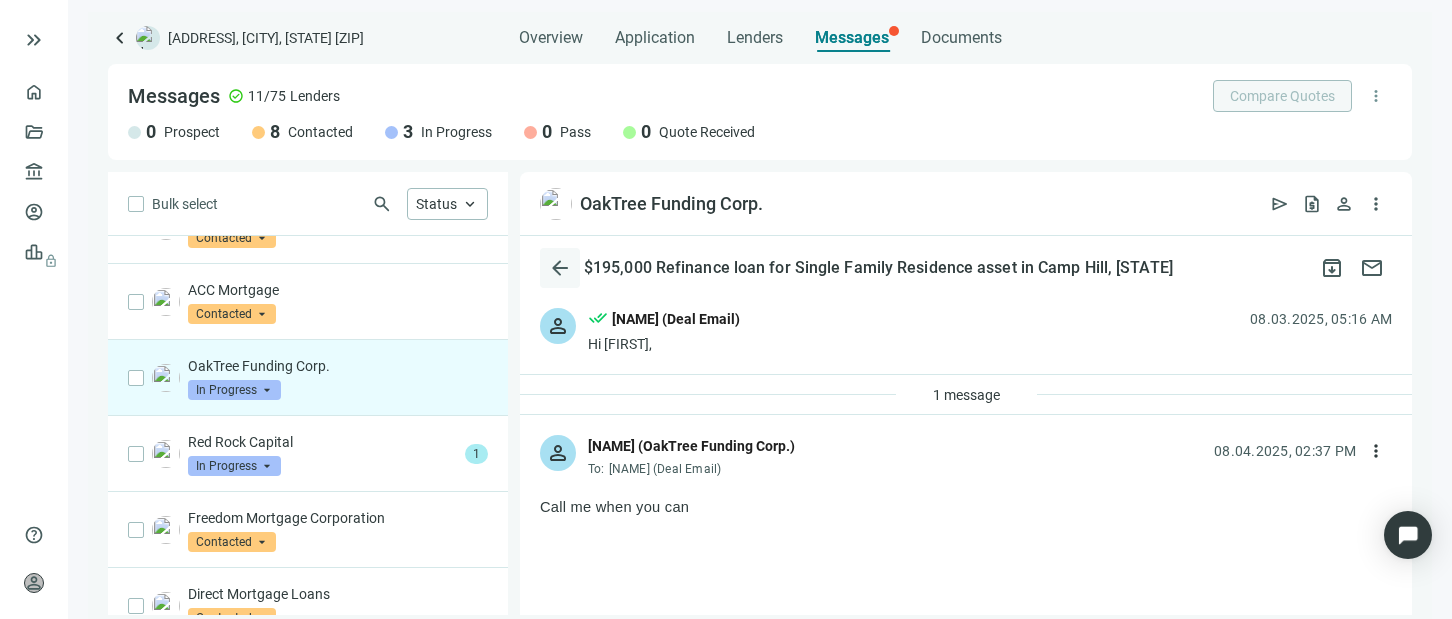 click on "arrow_back" at bounding box center (560, 268) 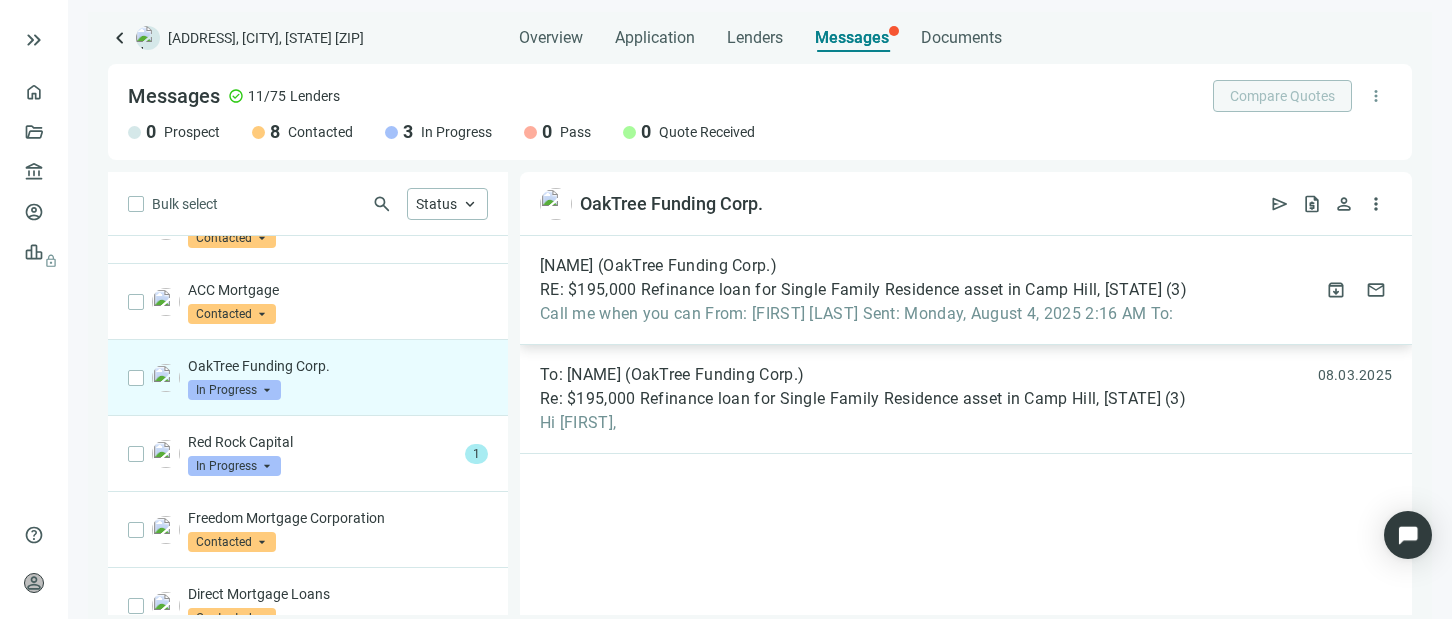 click on "Call me when you can From: Timothy Yu Sent: Monday, August 4, 2025 2:16 AM To:" at bounding box center (863, 314) 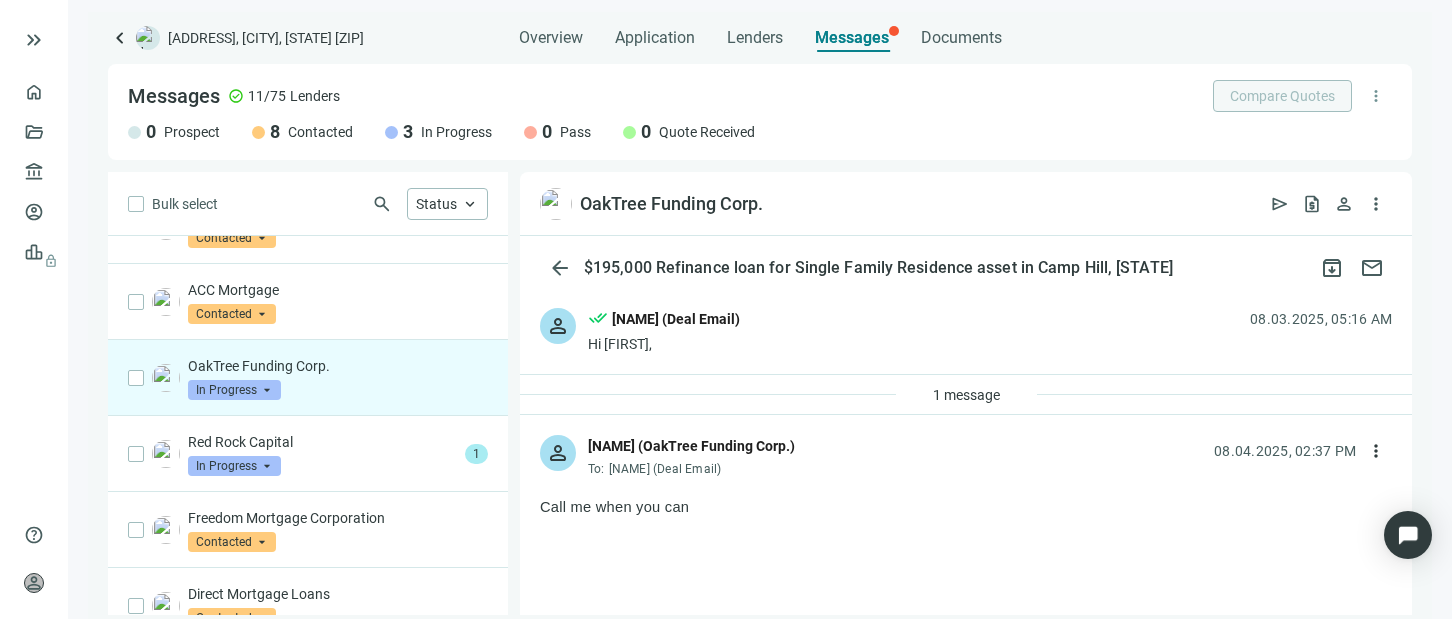 click on "Hi [NAME]," at bounding box center [664, 344] 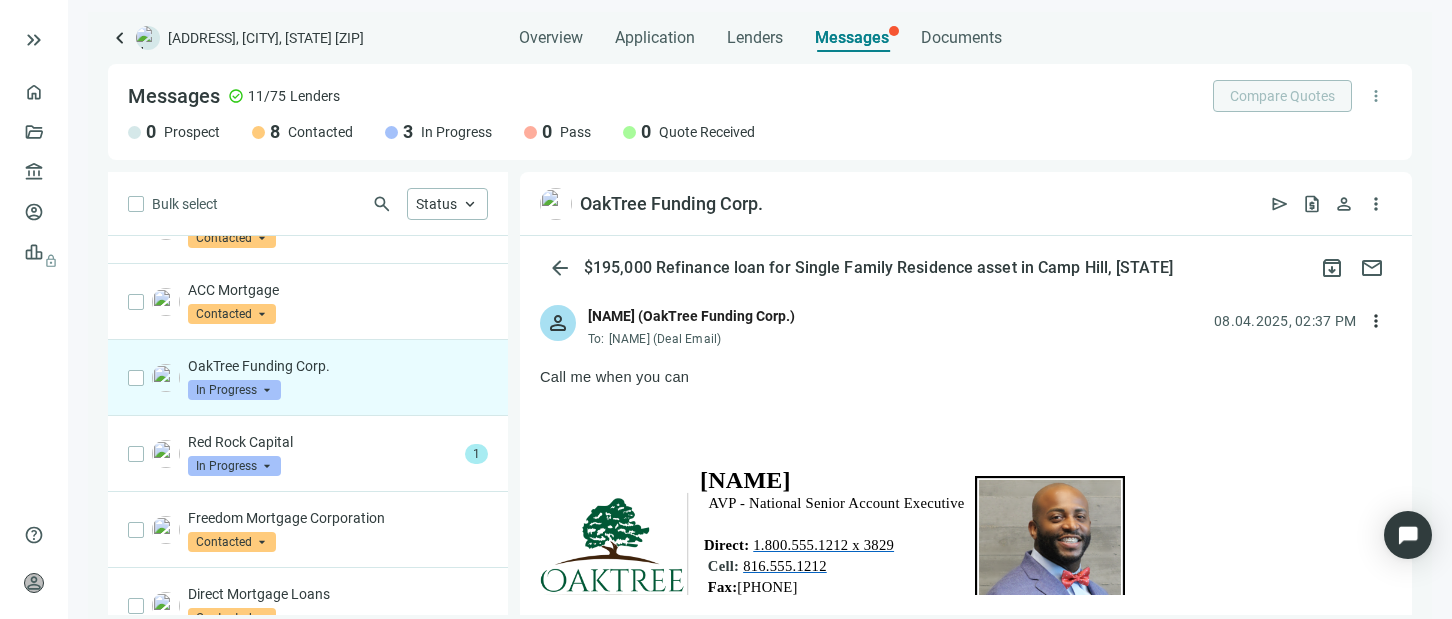 scroll, scrollTop: 1000, scrollLeft: 0, axis: vertical 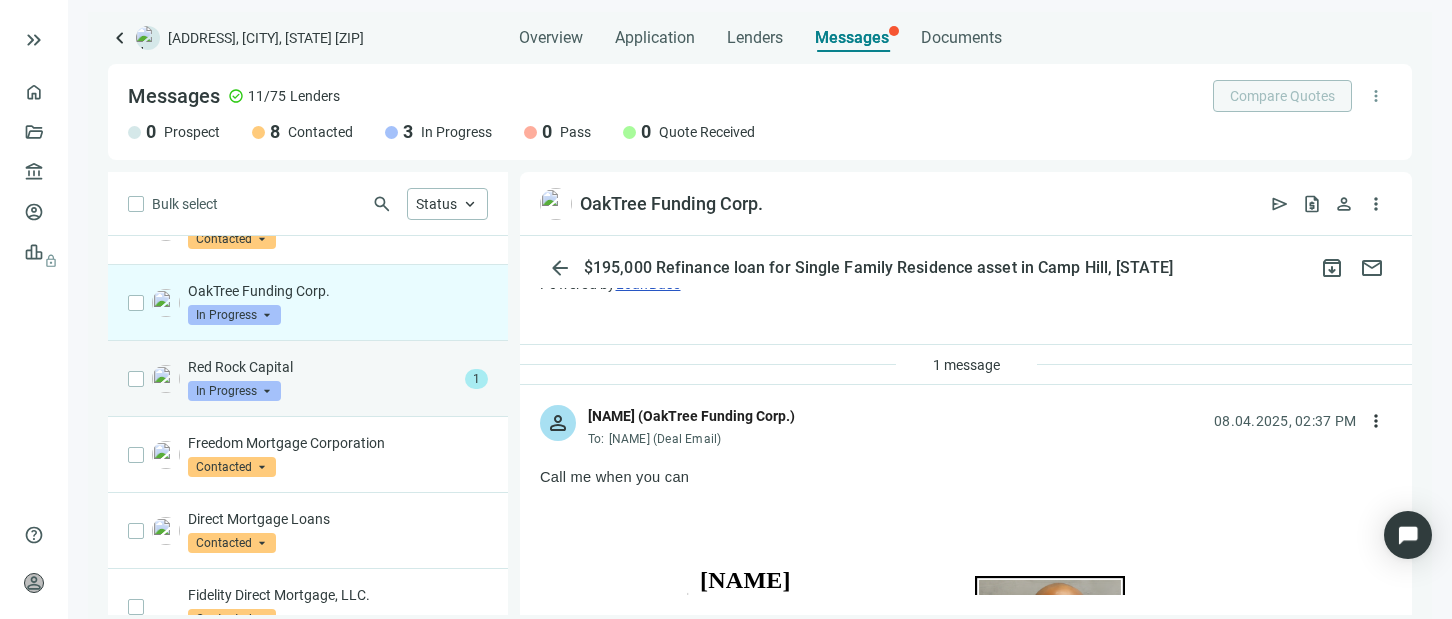 click on "1" at bounding box center [476, 379] 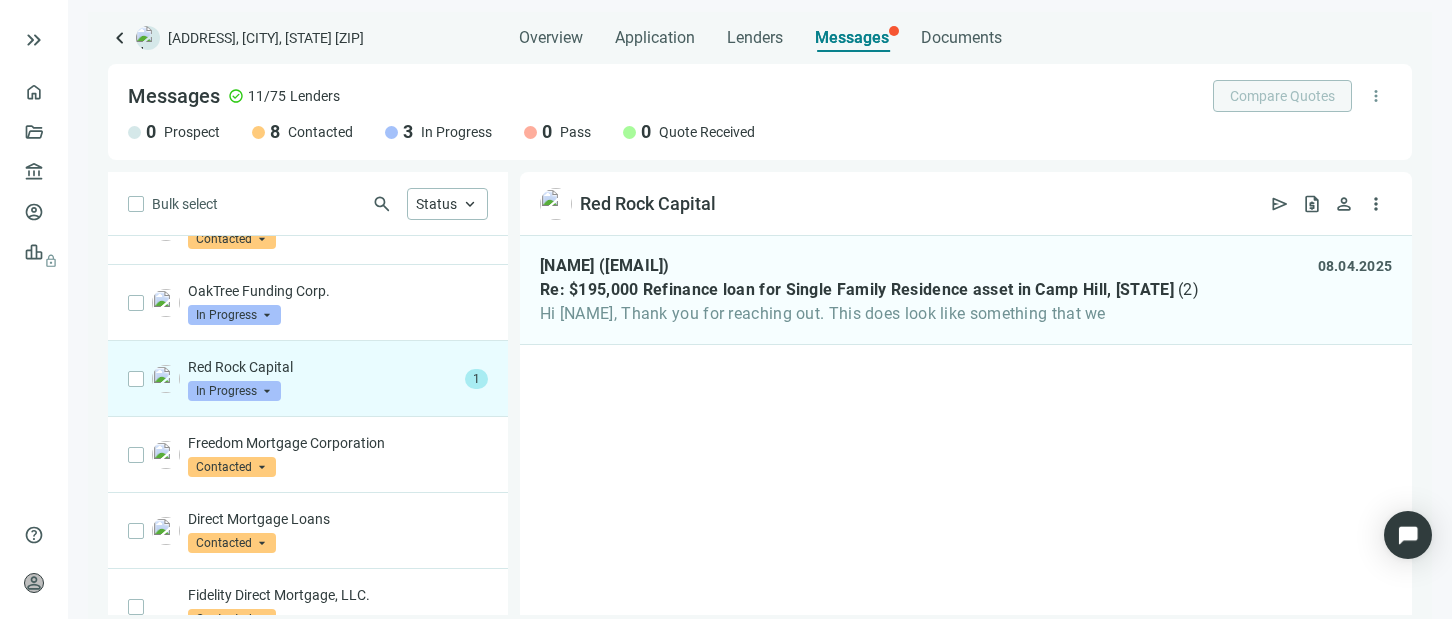 click on "Jennifer Manier (jennifer@fundwithredrock.com) Re: $195,000 Refinance loan for Single Family Residence asset in Camp Hill, PA ( 2 ) Hi Timothy, Thank you for reaching out. This does look like something that we 08.04.2025 archive drafts" at bounding box center (966, 425) 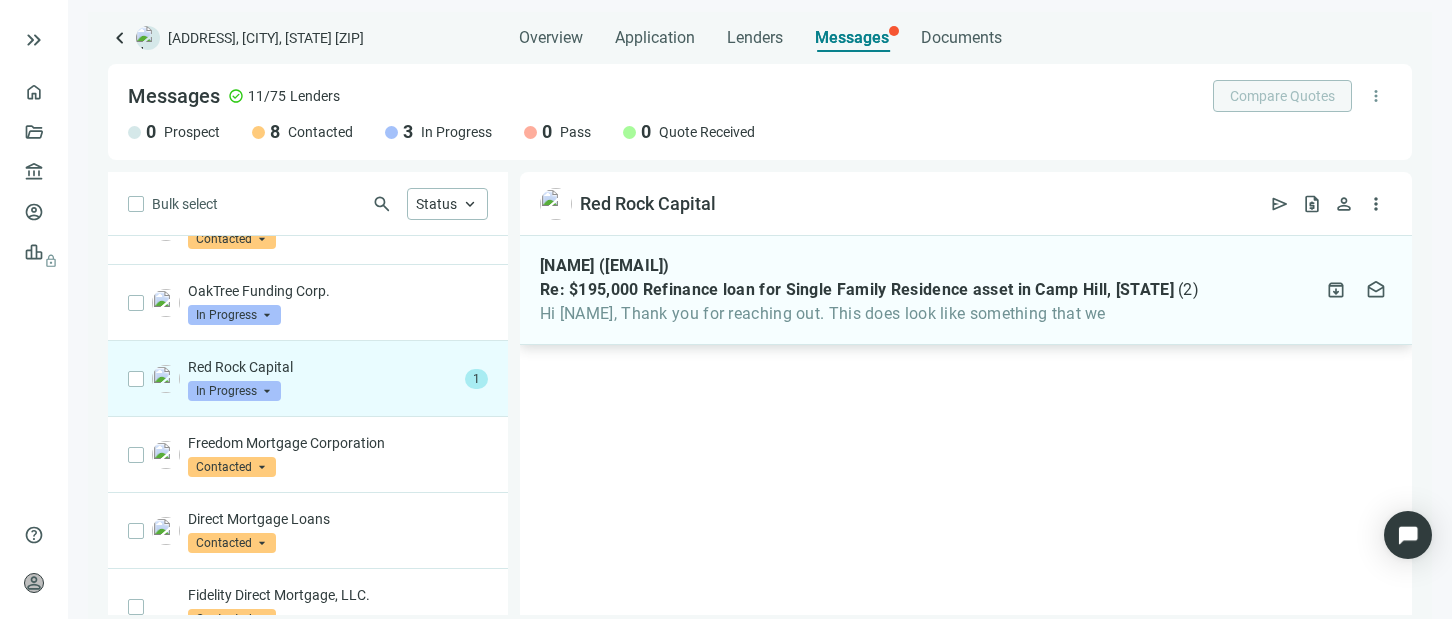 click on "Hi Timothy, Thank you for reaching out. This does look like something that we" at bounding box center (869, 314) 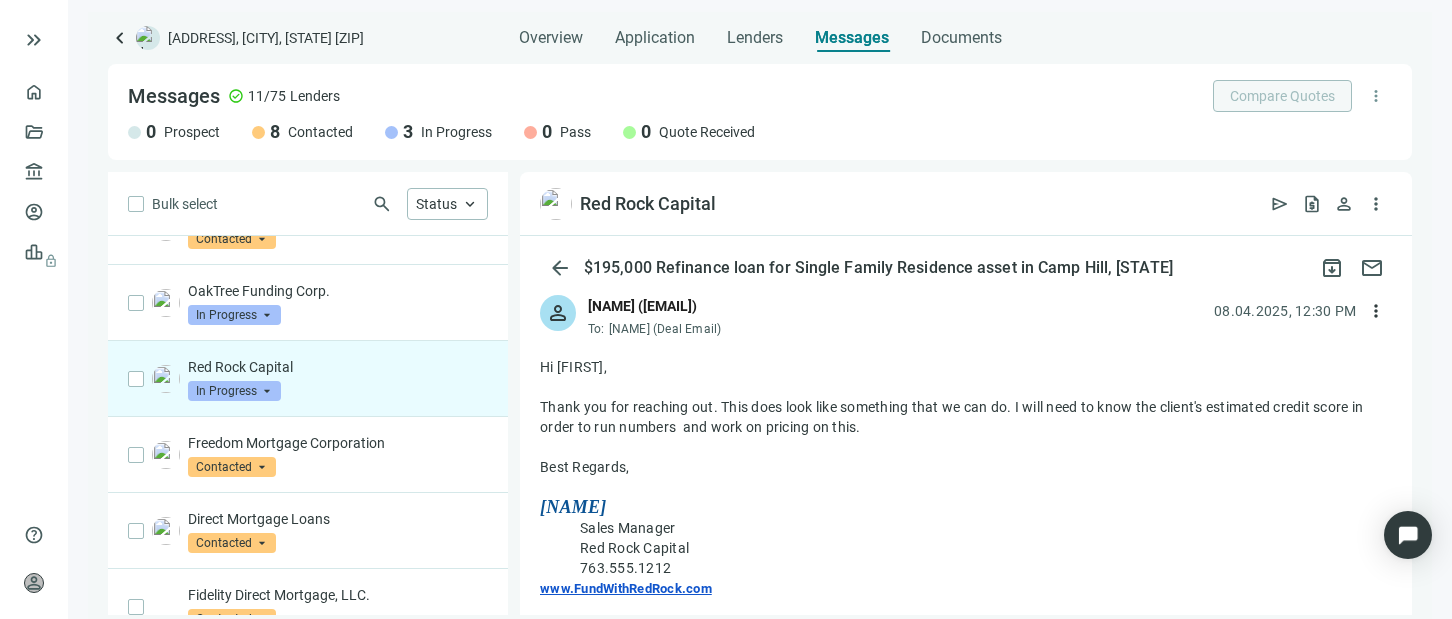 scroll, scrollTop: 0, scrollLeft: 0, axis: both 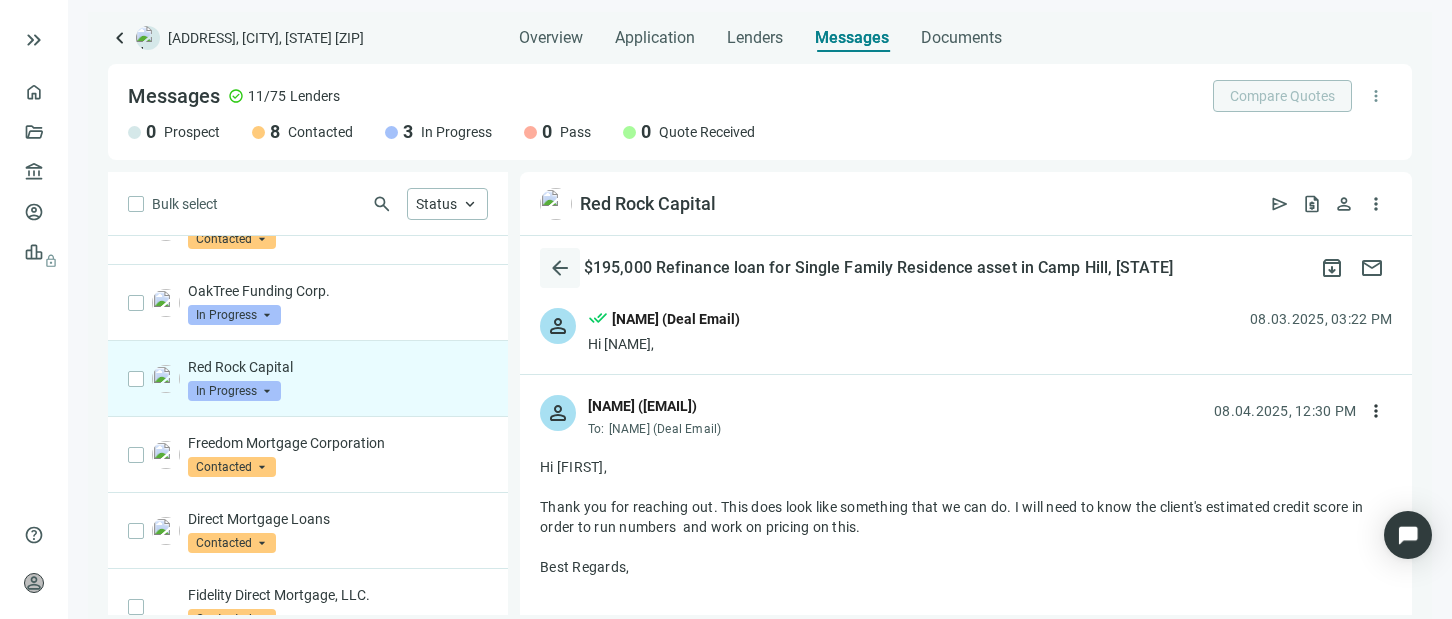 click on "arrow_back" at bounding box center [560, 268] 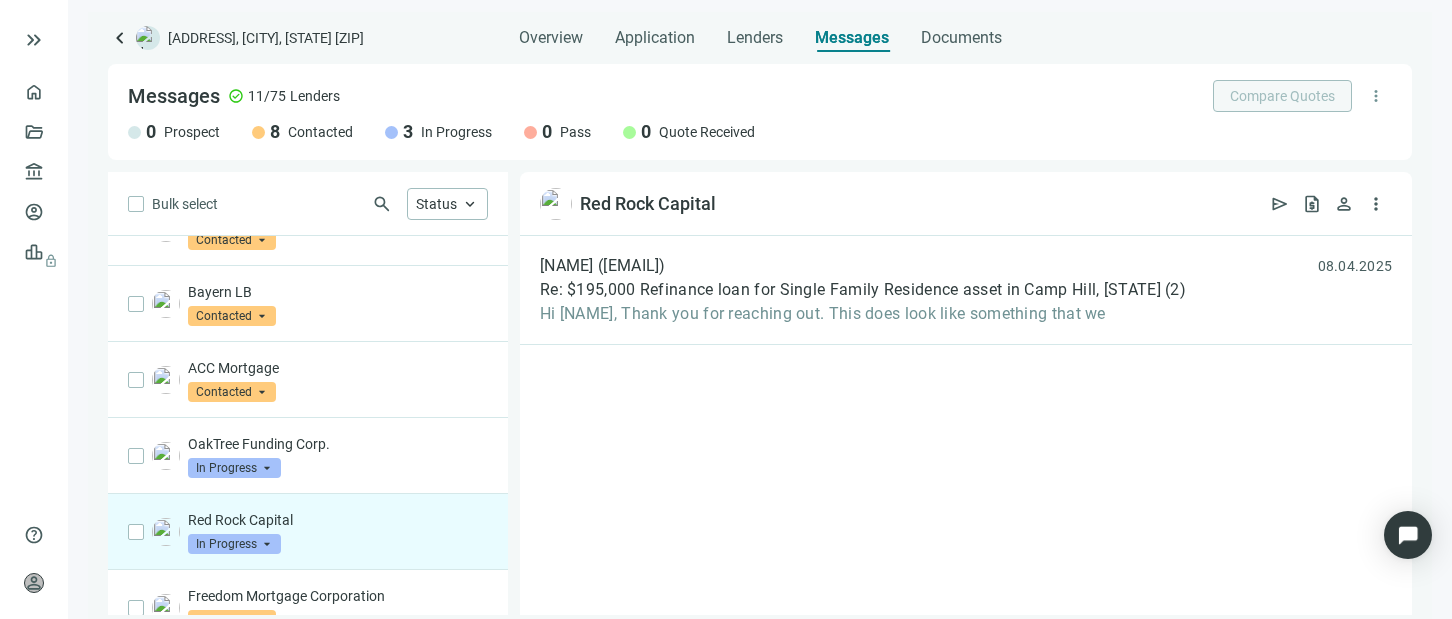 scroll, scrollTop: 86, scrollLeft: 0, axis: vertical 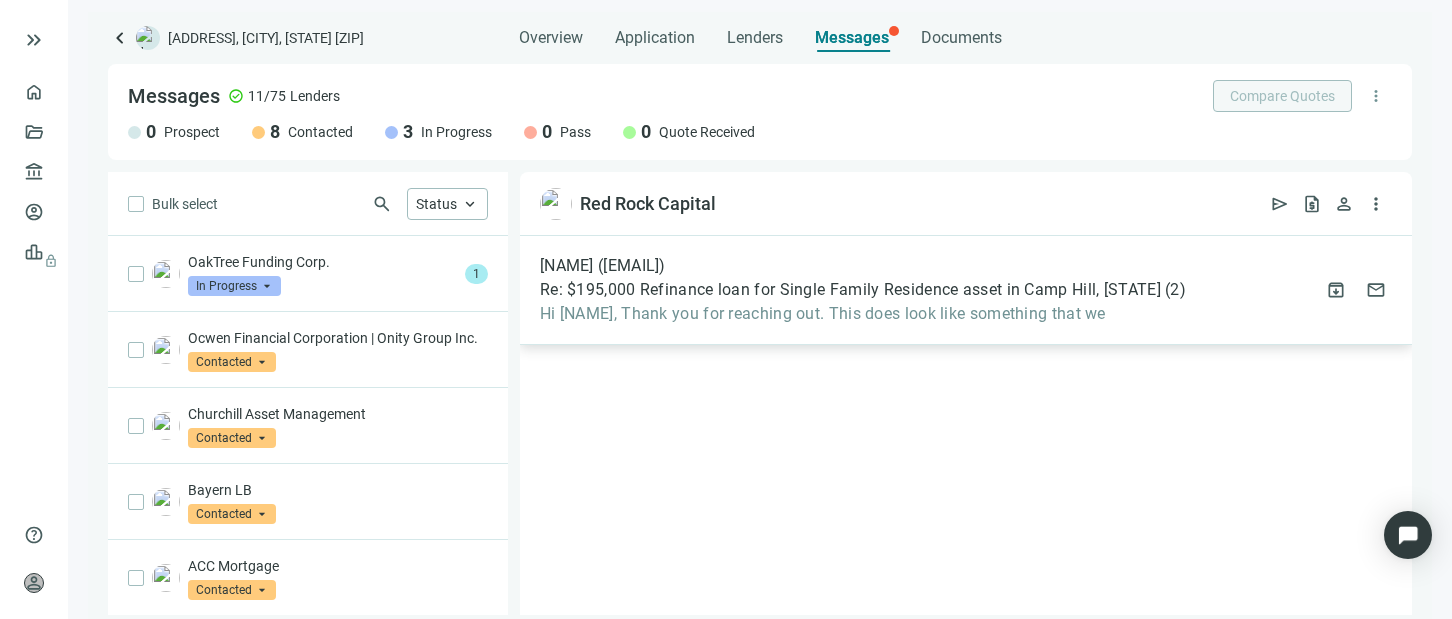 click on "Hi Timothy, Thank you for reaching out. This does look like something that we" at bounding box center [863, 314] 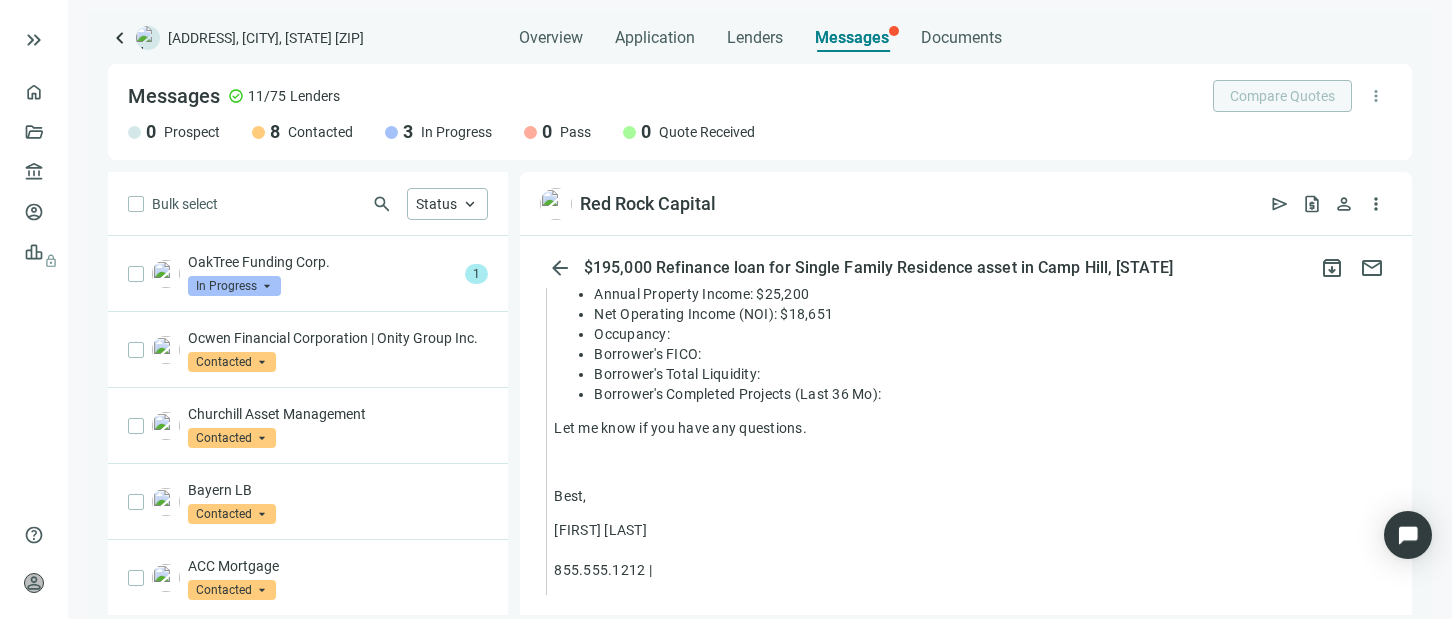scroll, scrollTop: 1000, scrollLeft: 0, axis: vertical 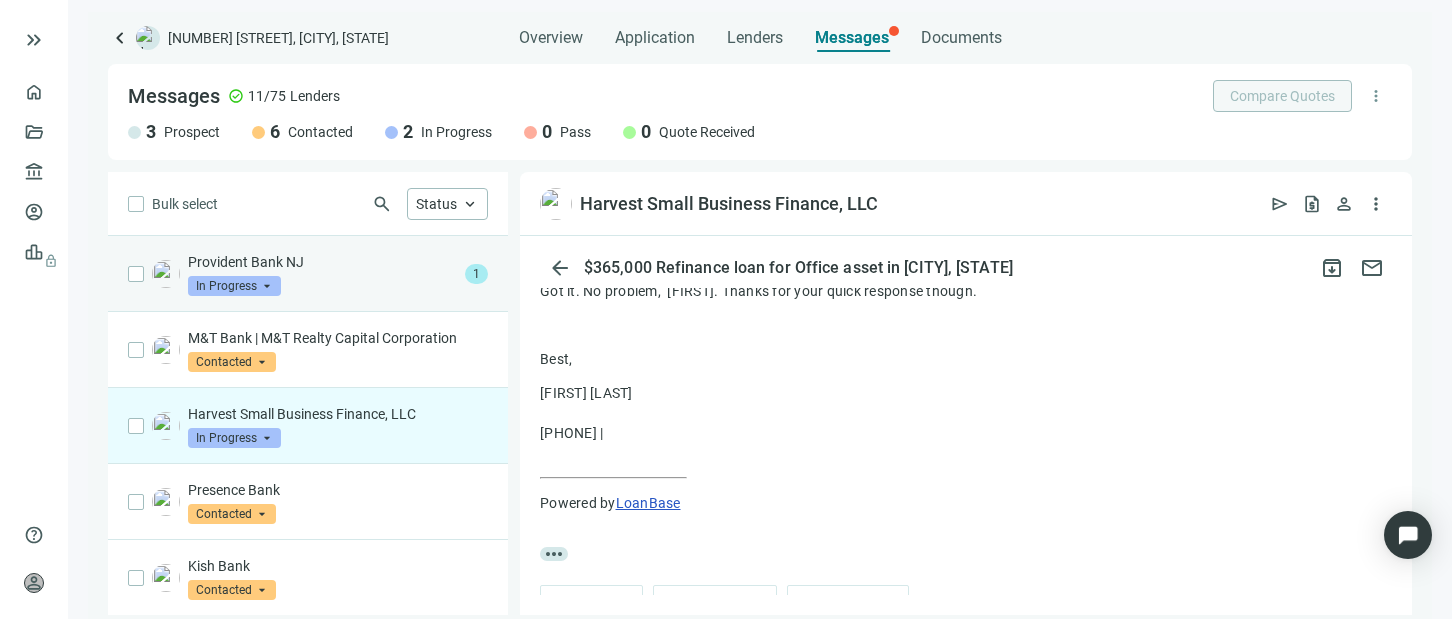 click on "1" at bounding box center (476, 274) 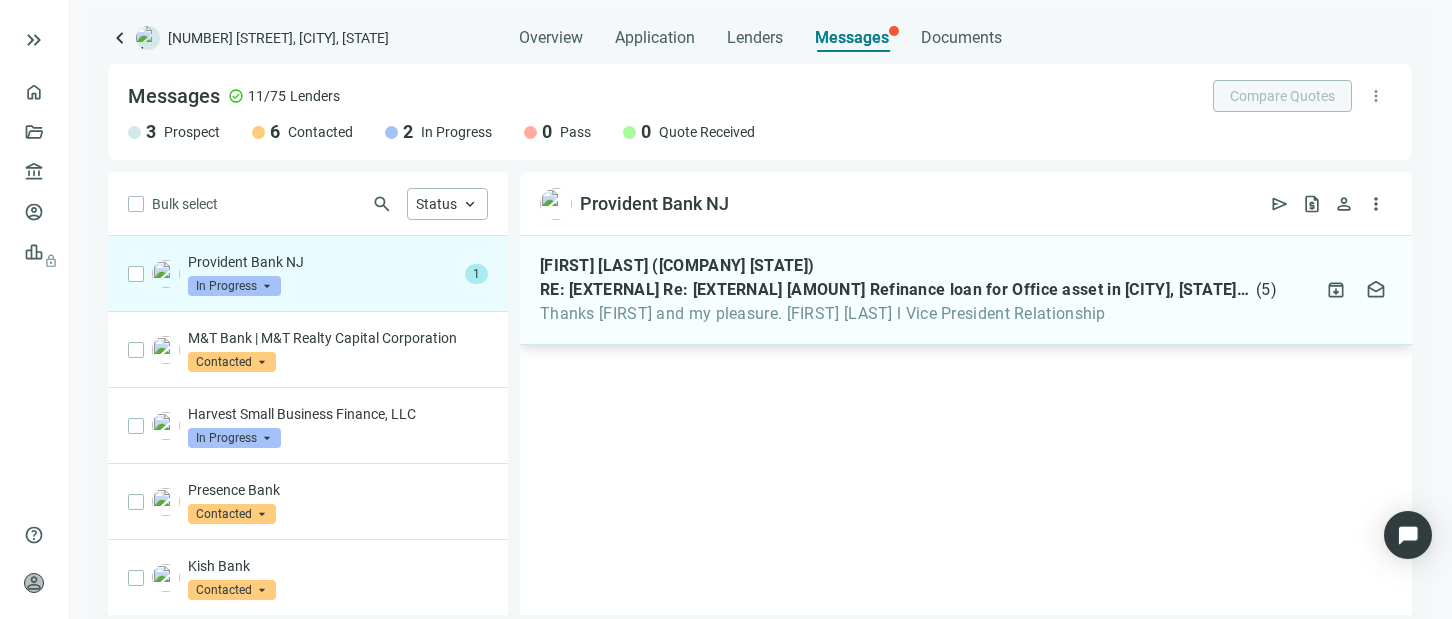 click on "Thanks [FIRST] and my pleasure. [FIRST] [LAST] l Vice President Relationship" at bounding box center (908, 314) 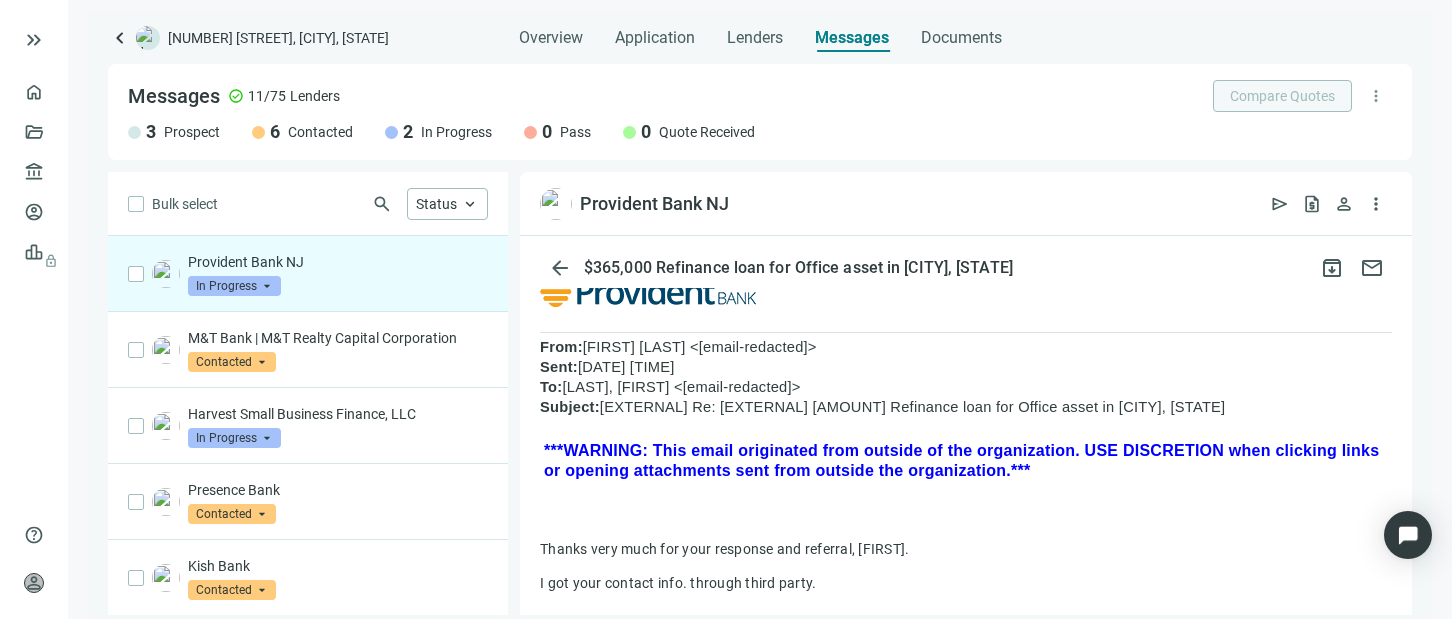 scroll, scrollTop: 400, scrollLeft: 0, axis: vertical 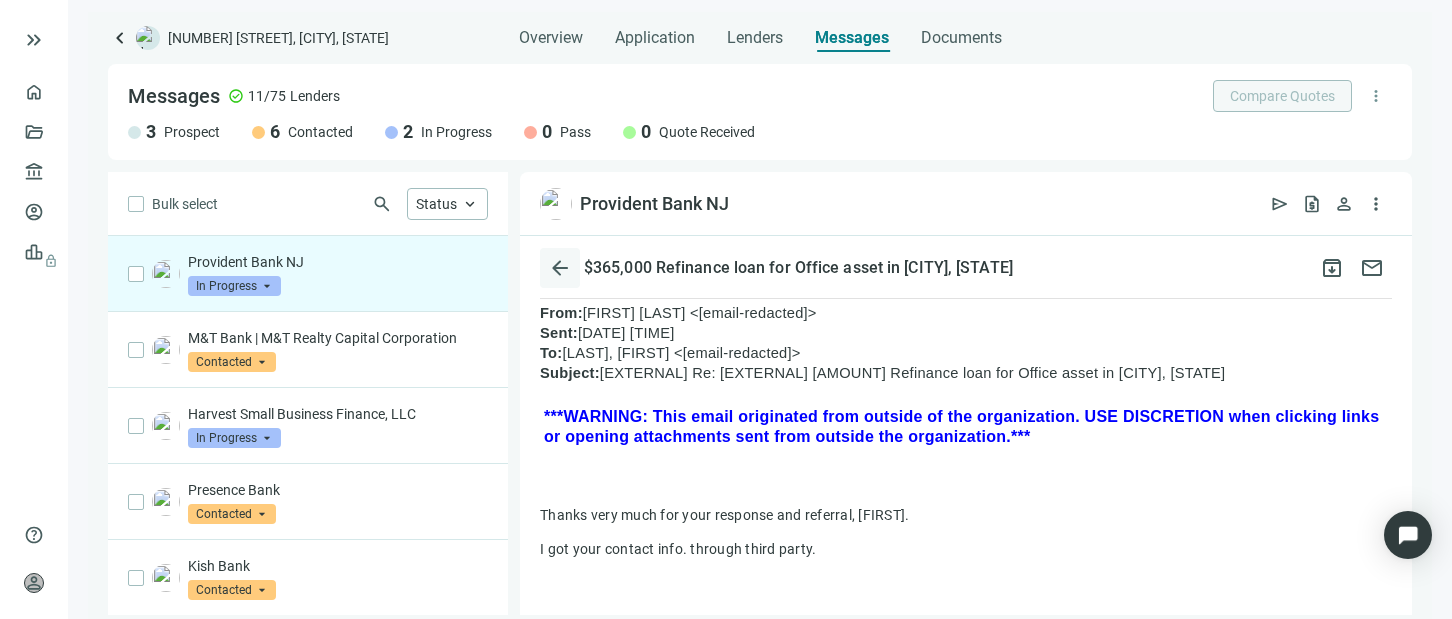 click on "arrow_back" at bounding box center (560, 268) 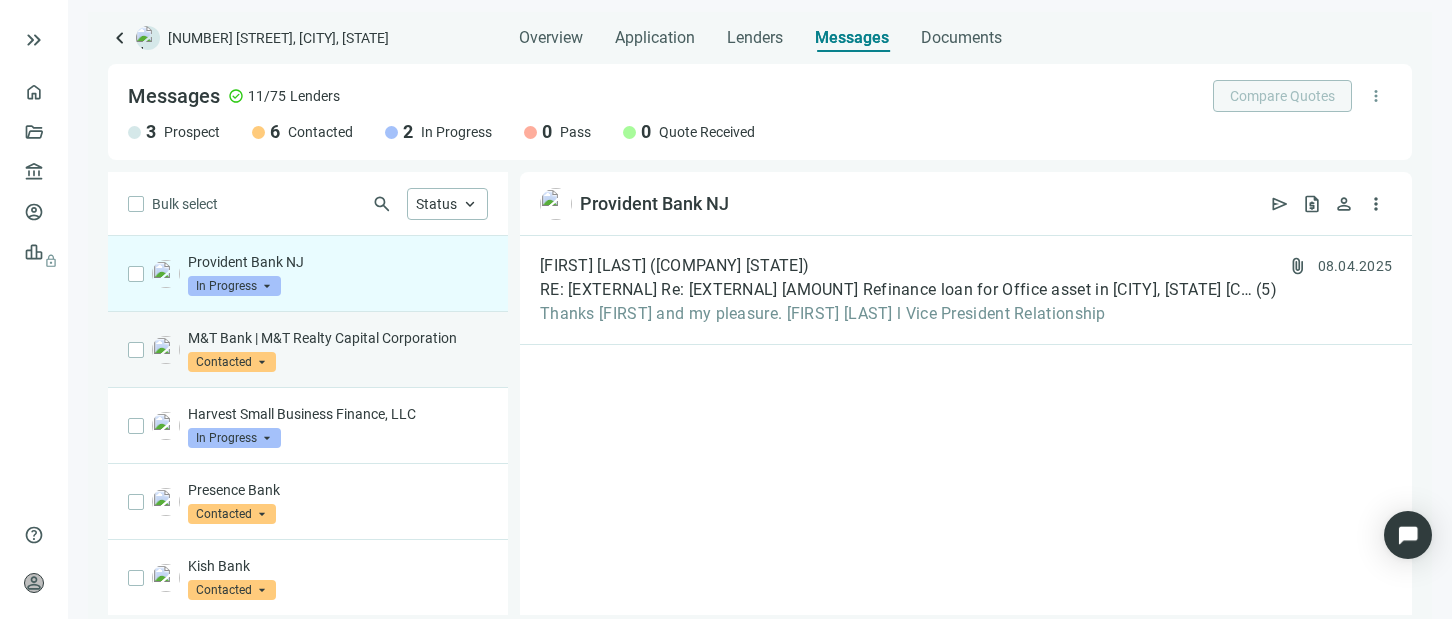 scroll, scrollTop: 0, scrollLeft: 0, axis: both 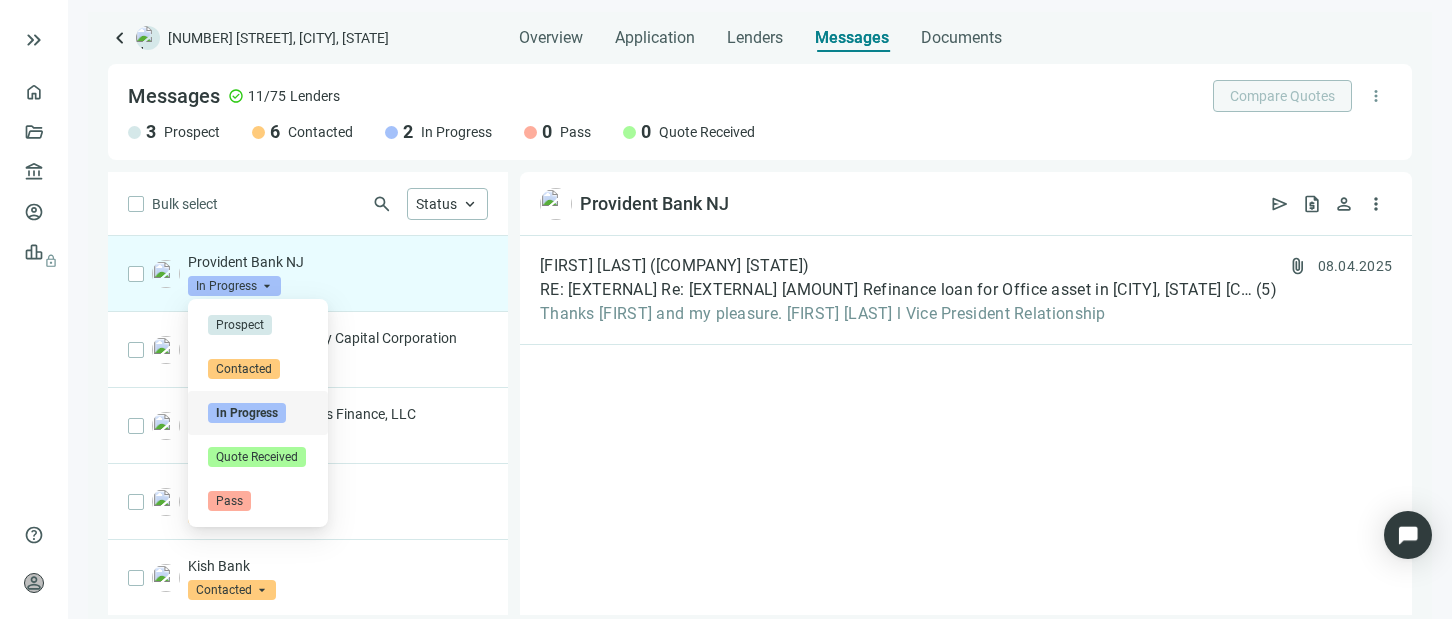 click on "In Progress" at bounding box center (234, 286) 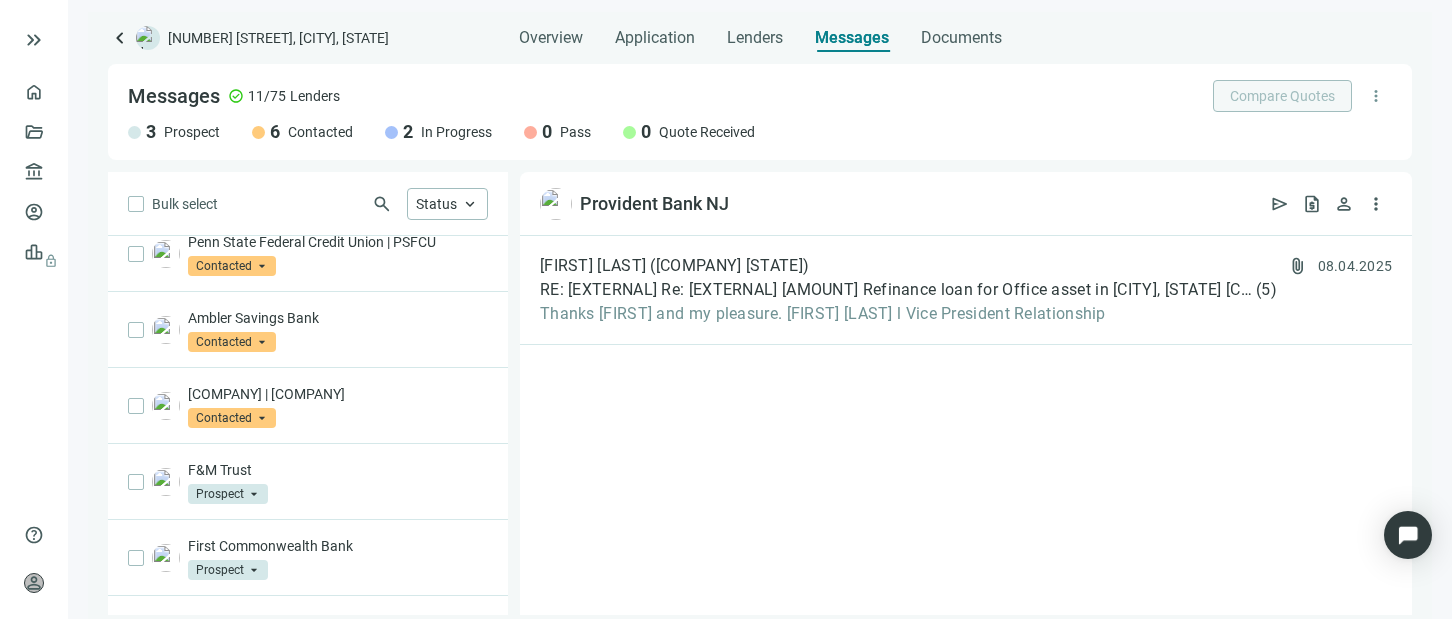 scroll, scrollTop: 454, scrollLeft: 0, axis: vertical 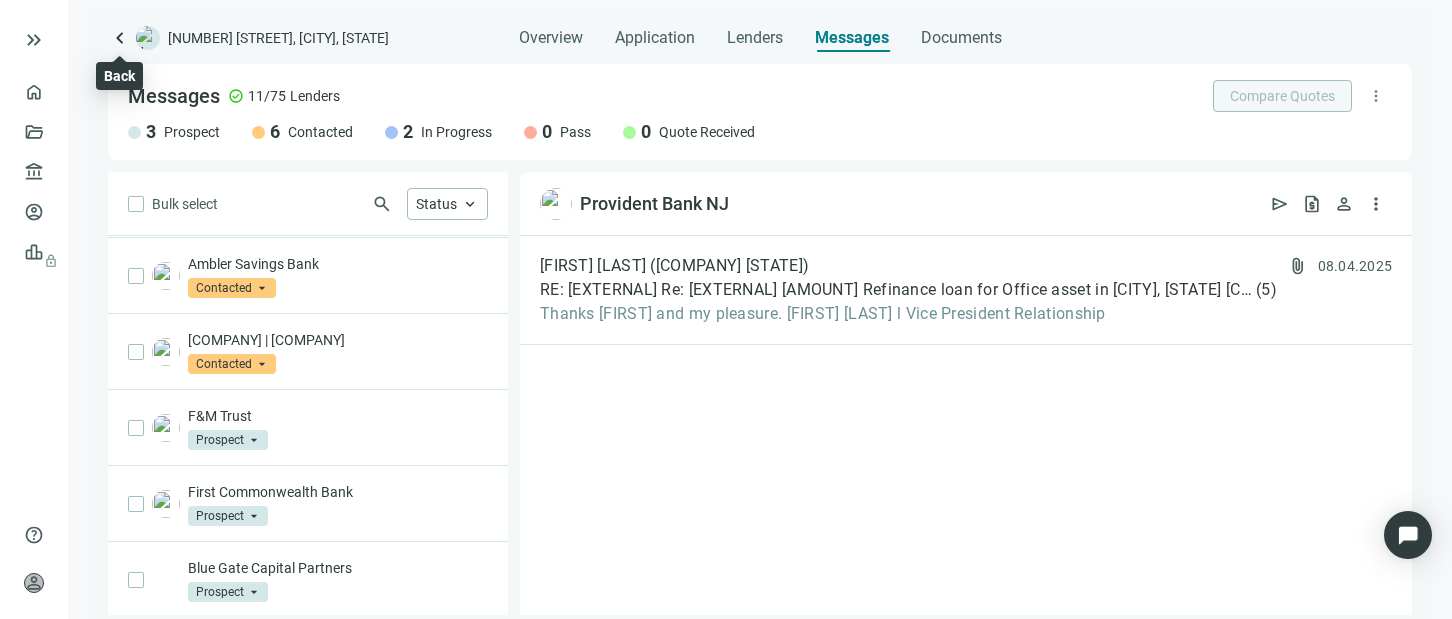click on "keyboard_arrow_left" at bounding box center (120, 38) 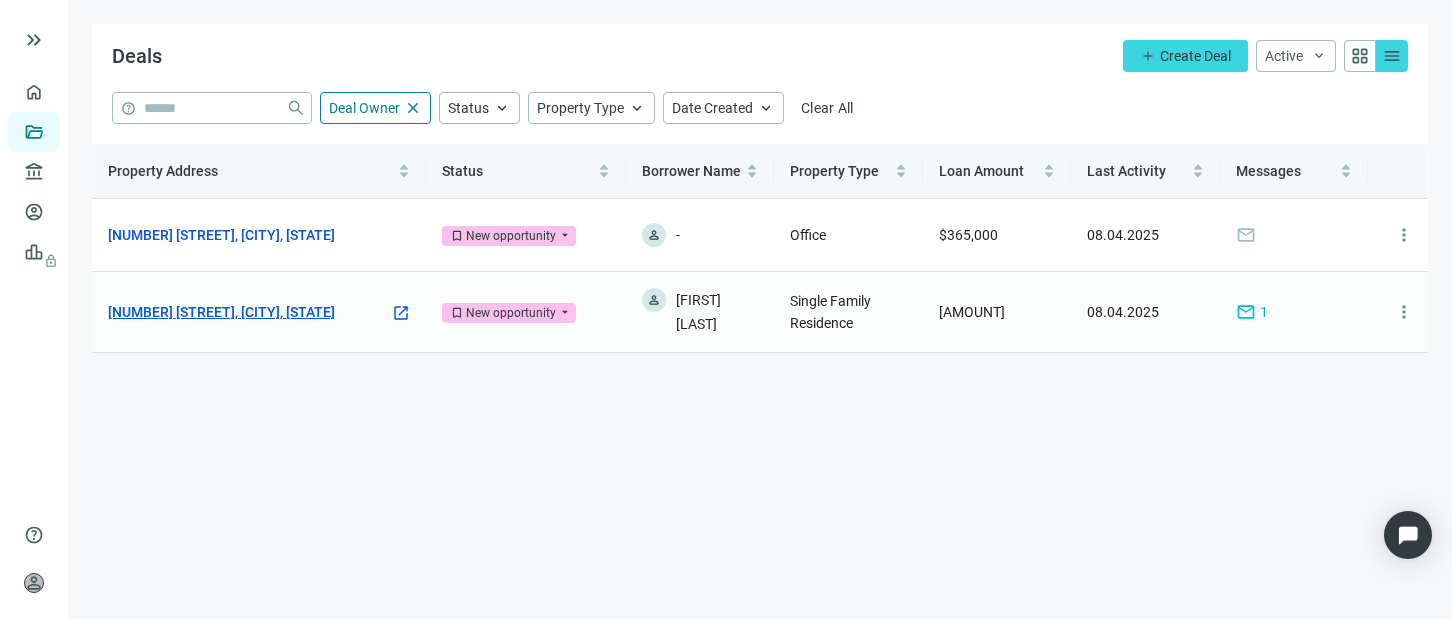 click on "[NUMBER] [STREET], [CITY], [STATE]" at bounding box center [221, 312] 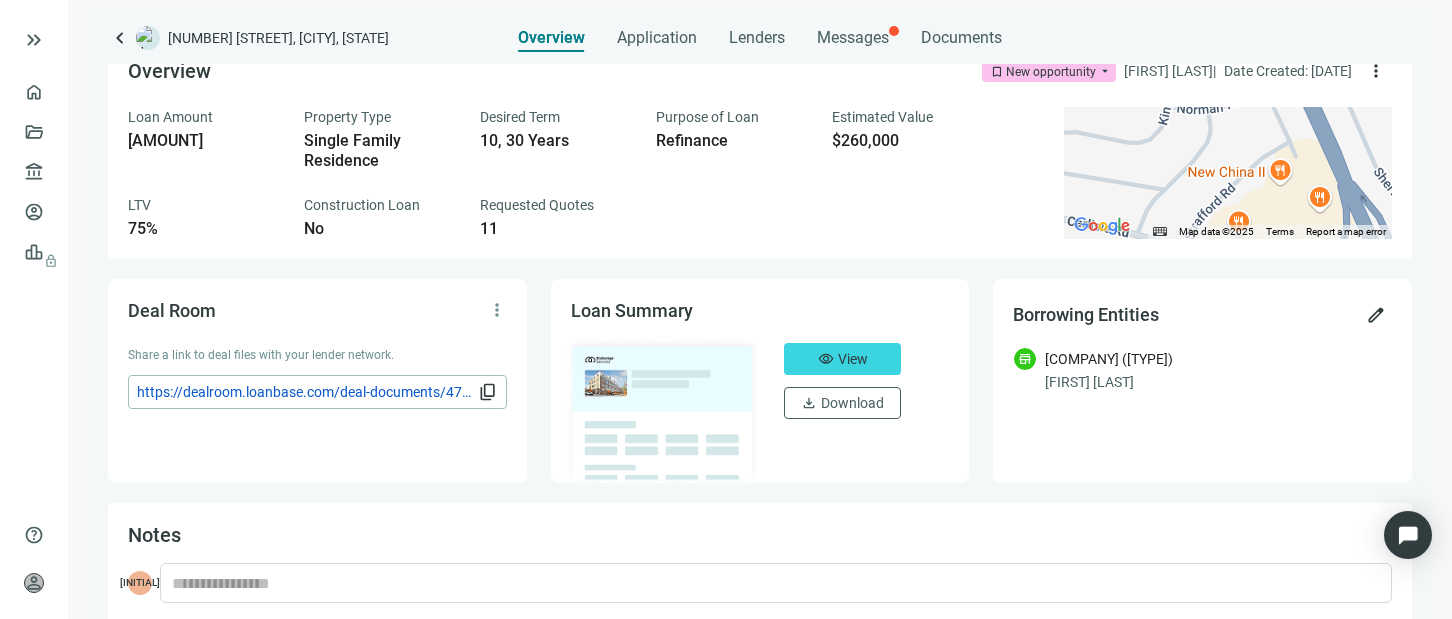 scroll, scrollTop: 44, scrollLeft: 0, axis: vertical 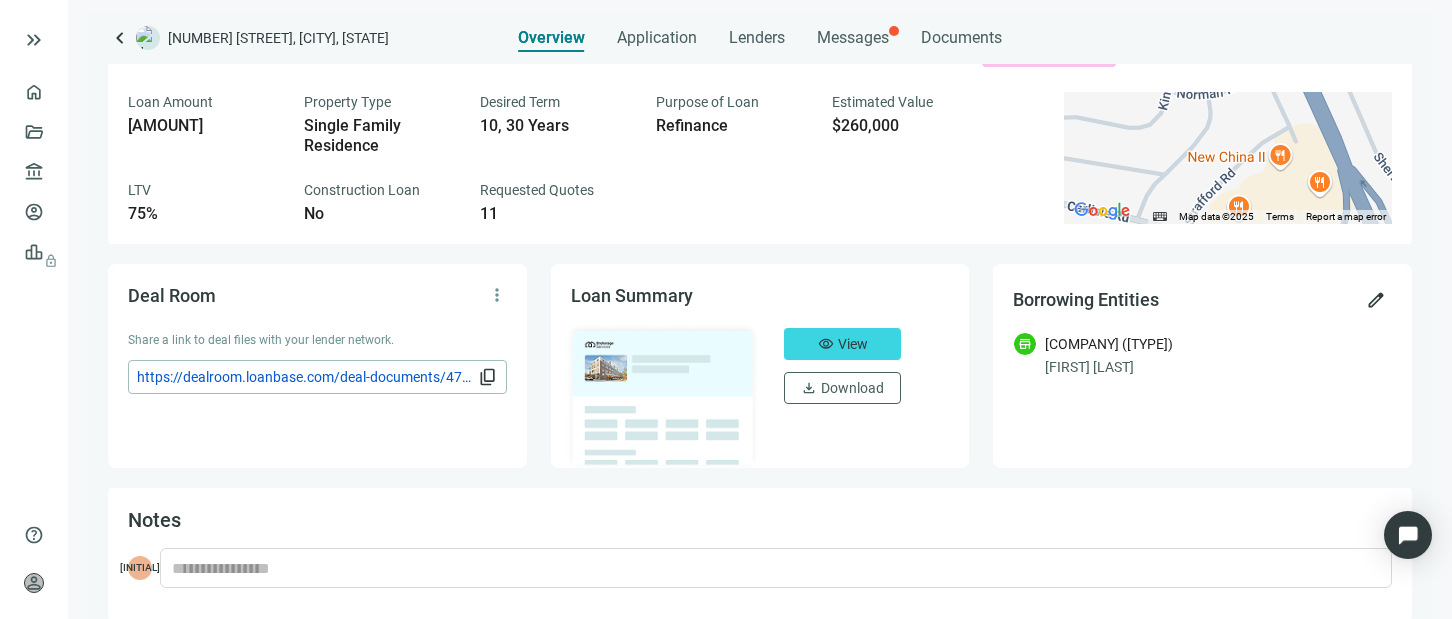 click at bounding box center (663, 396) 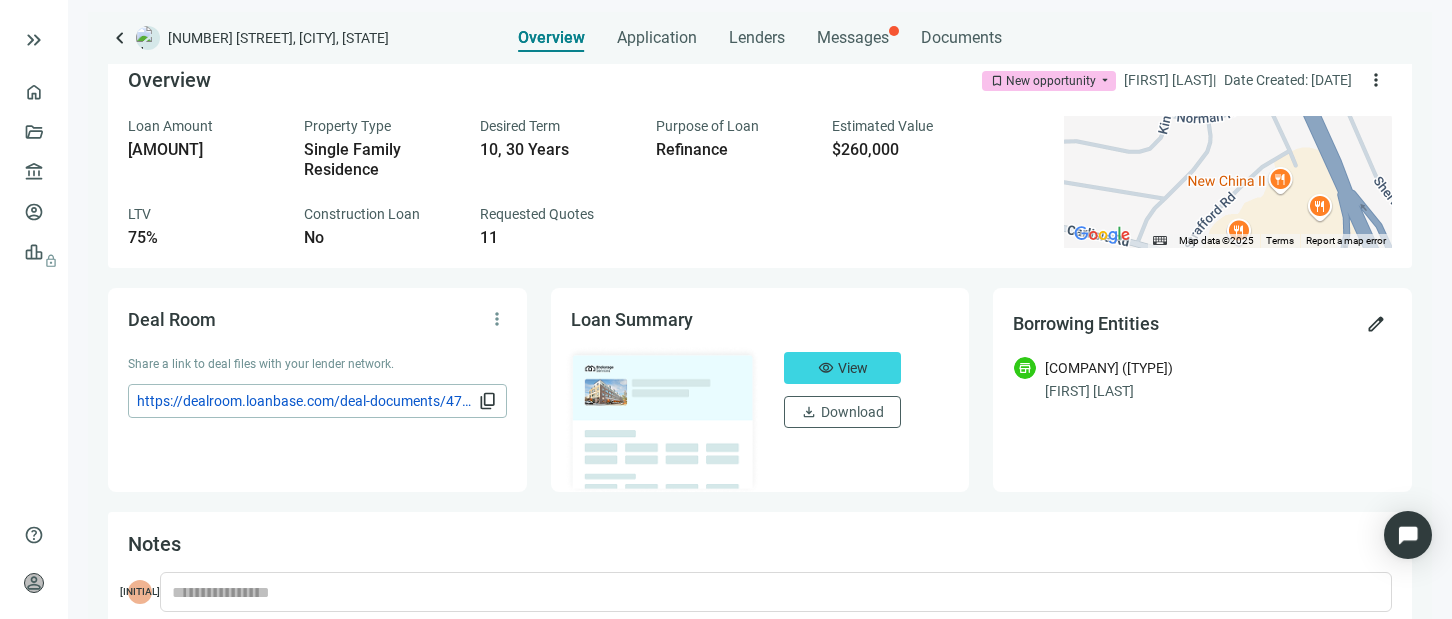 scroll, scrollTop: 0, scrollLeft: 0, axis: both 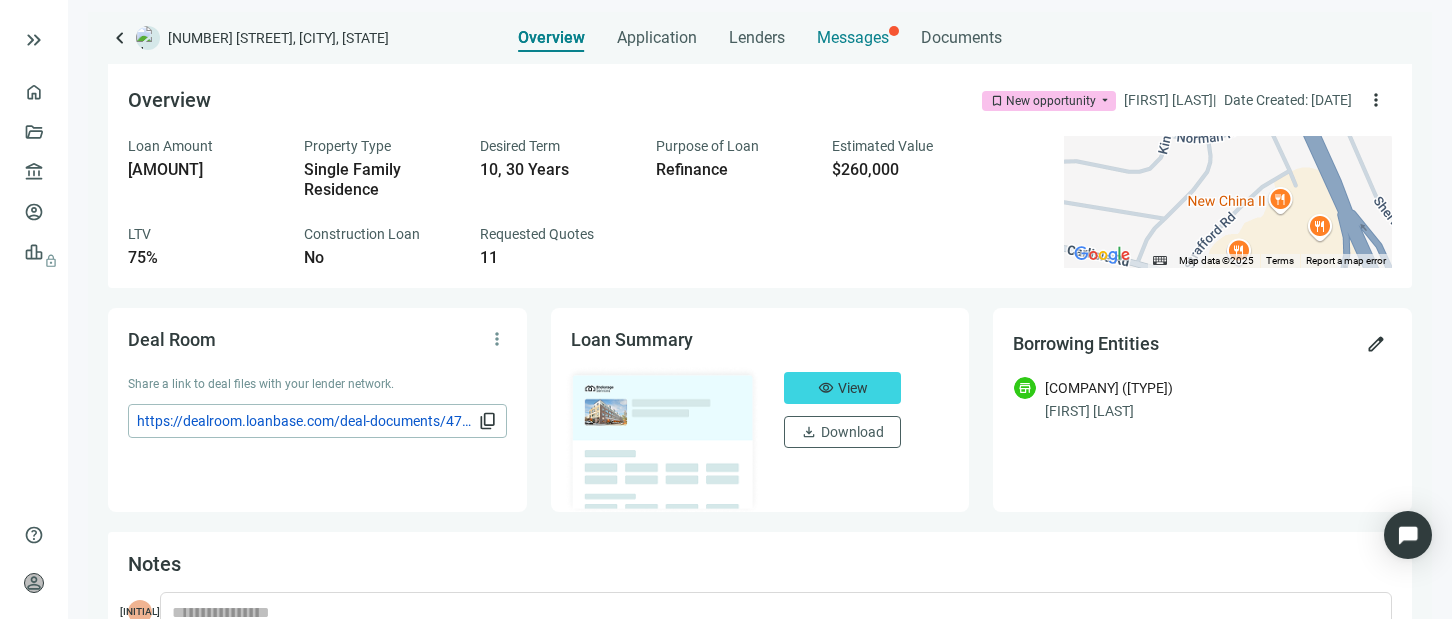 click on "Messages" at bounding box center [853, 37] 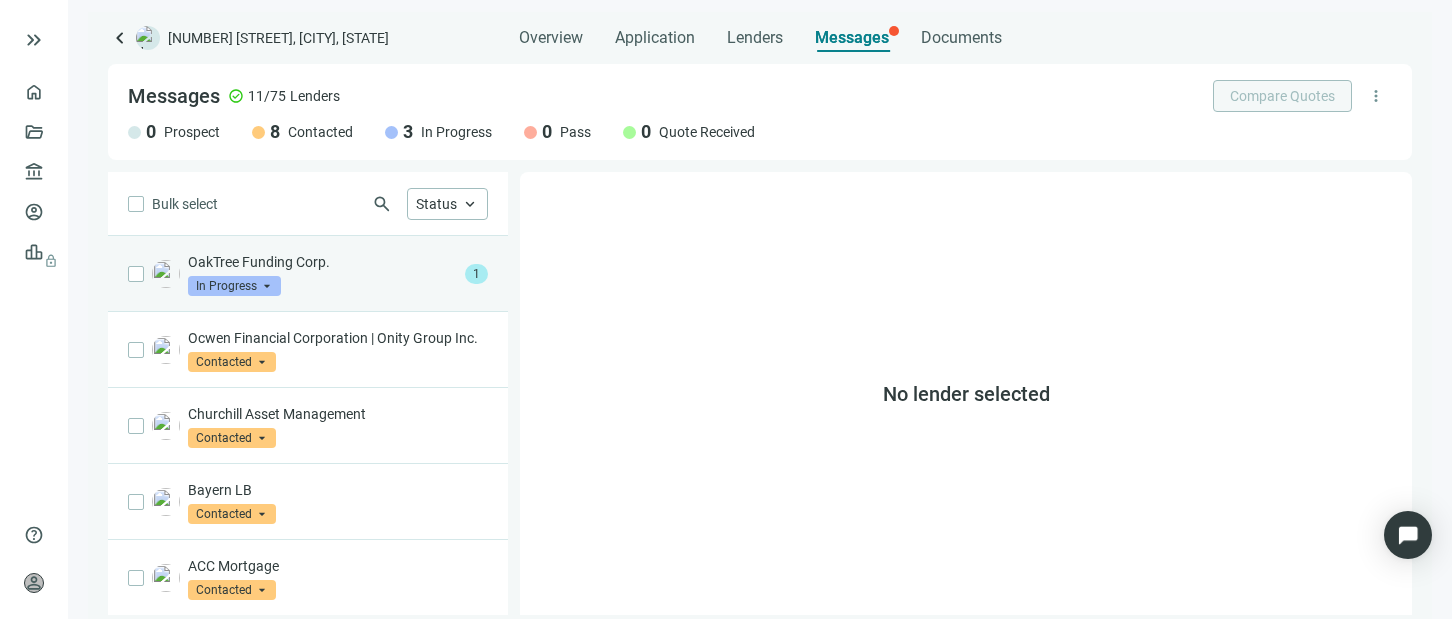 click on "1" at bounding box center (476, 274) 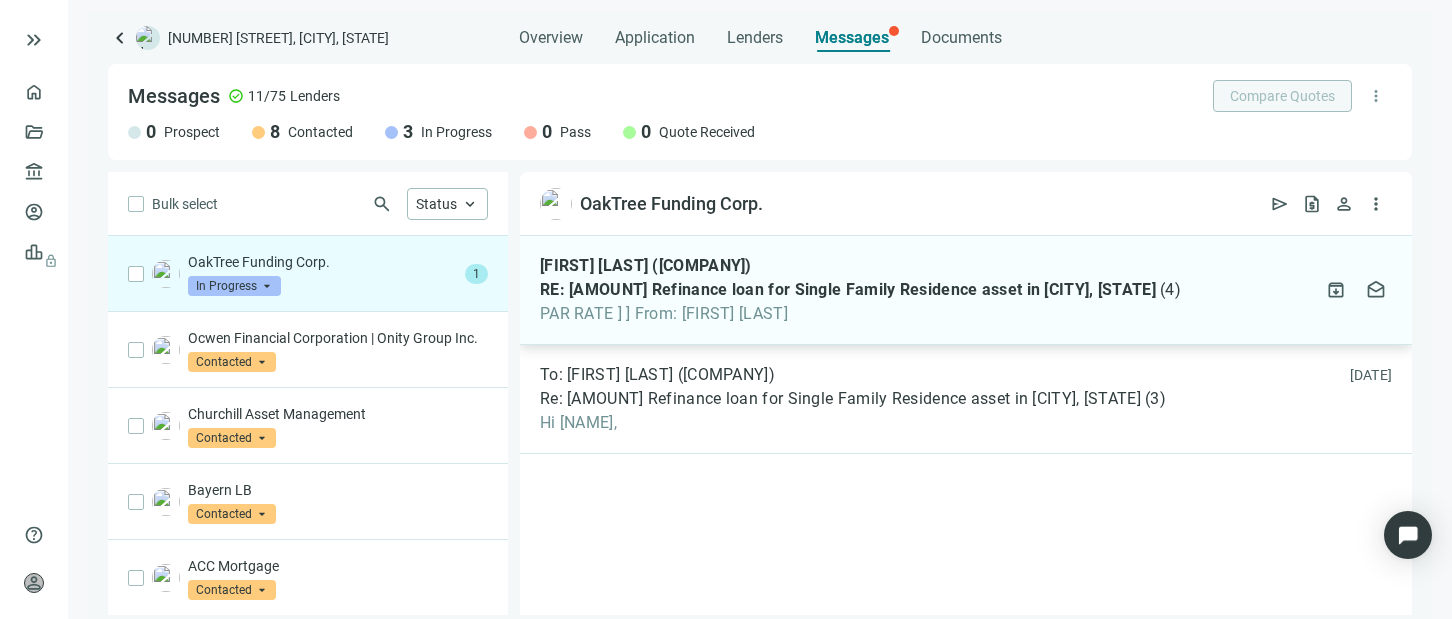 click on "PAR RATE ] ] From: [FIRST] [LAST]" at bounding box center [860, 314] 